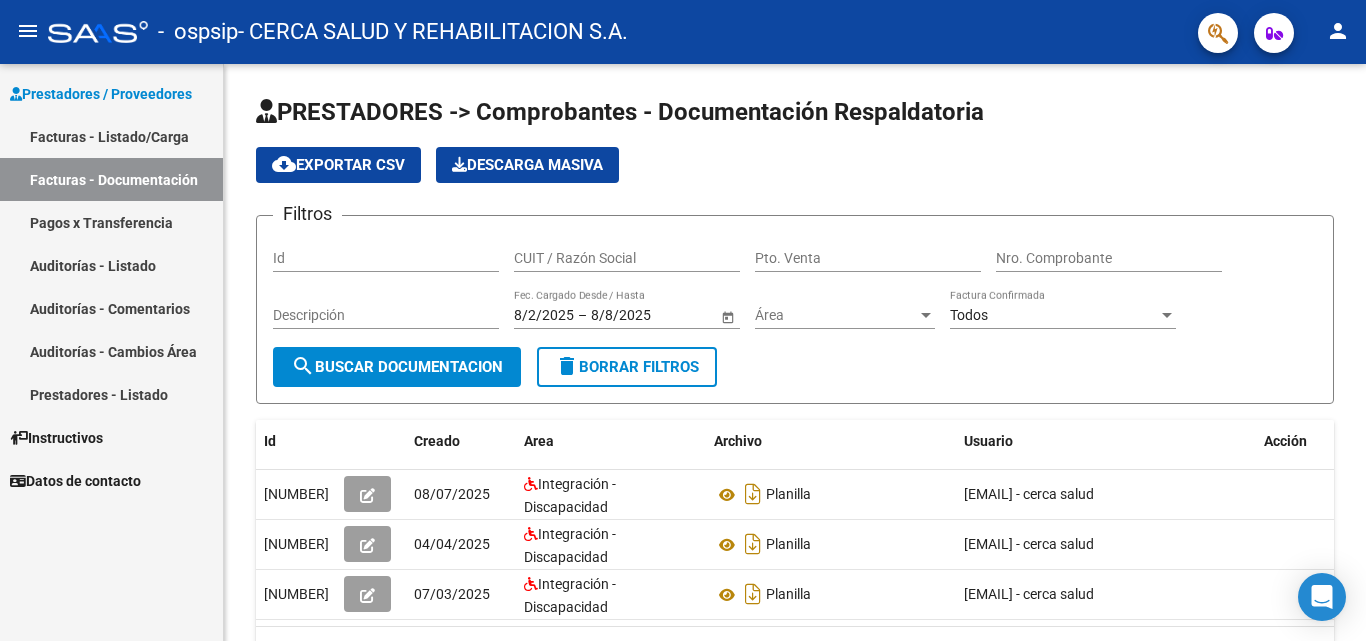 scroll, scrollTop: 0, scrollLeft: 0, axis: both 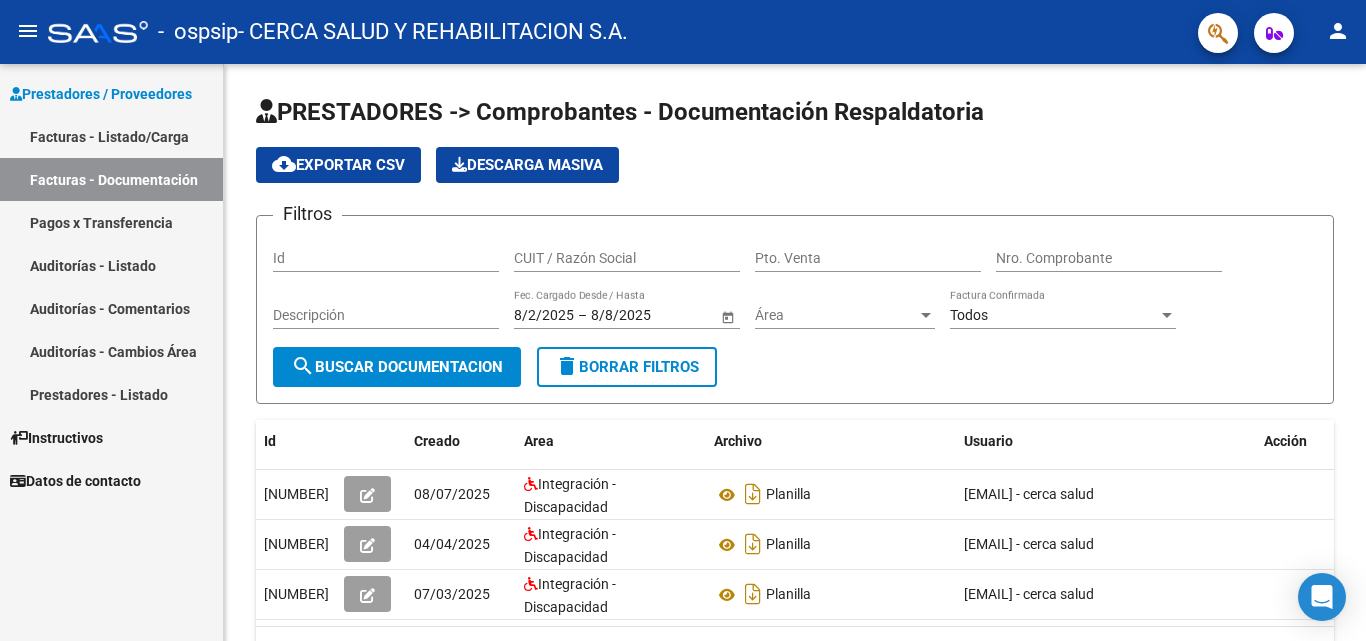 click on "Facturas - Documentación" at bounding box center [111, 179] 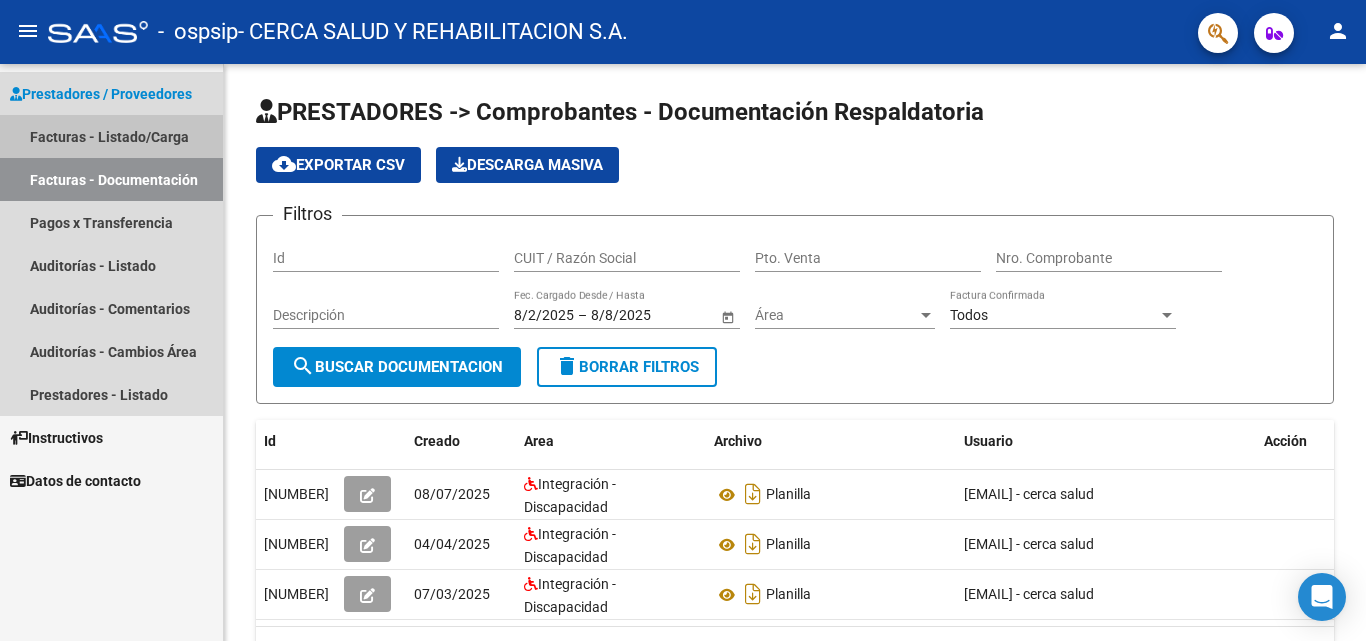 click on "Facturas - Listado/Carga" at bounding box center [111, 136] 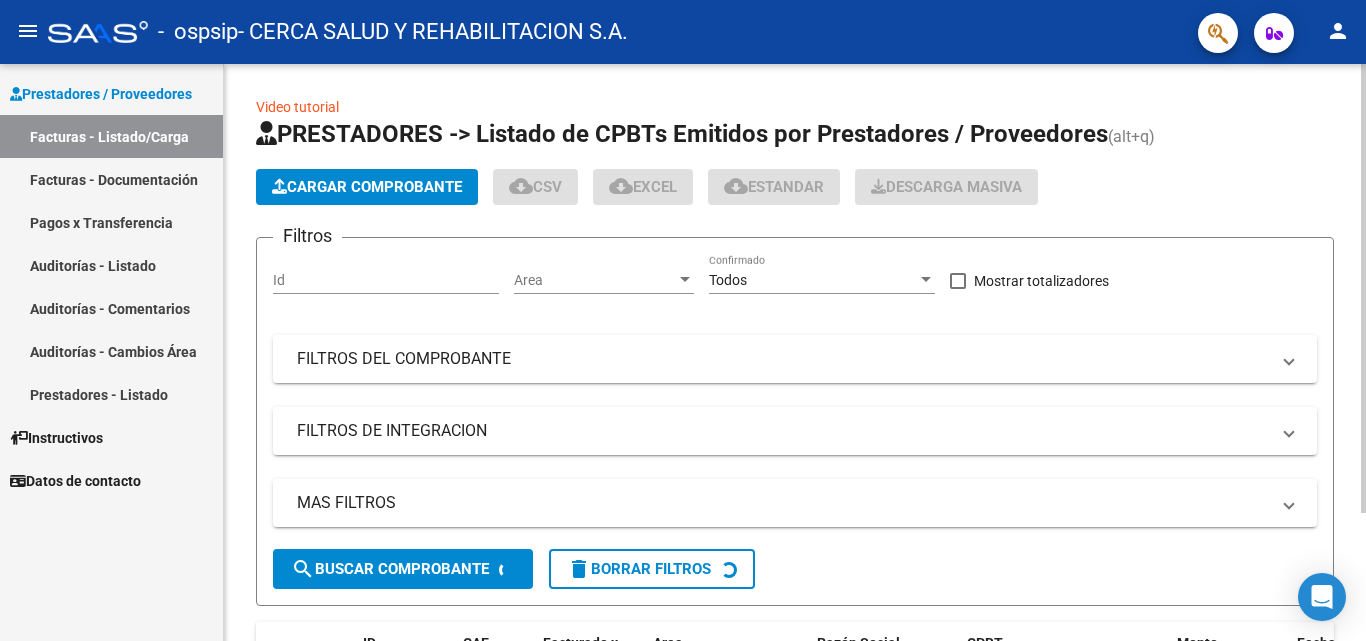 click on "Cargar Comprobante" 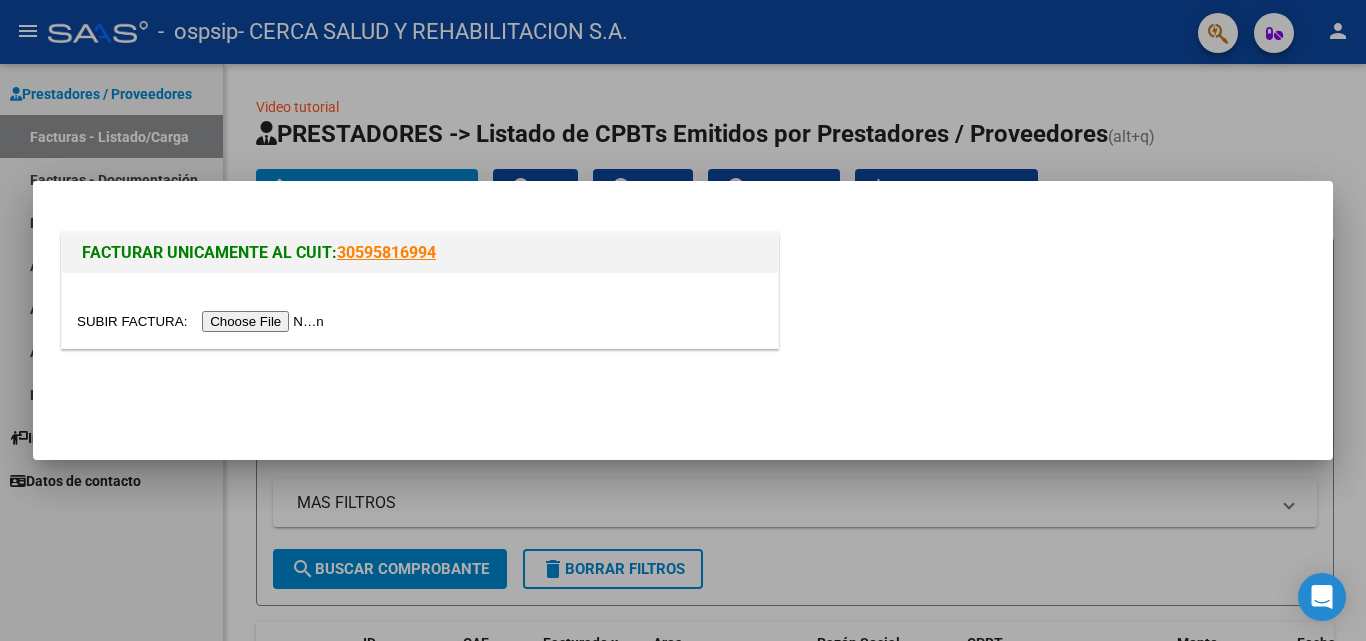 click at bounding box center [203, 321] 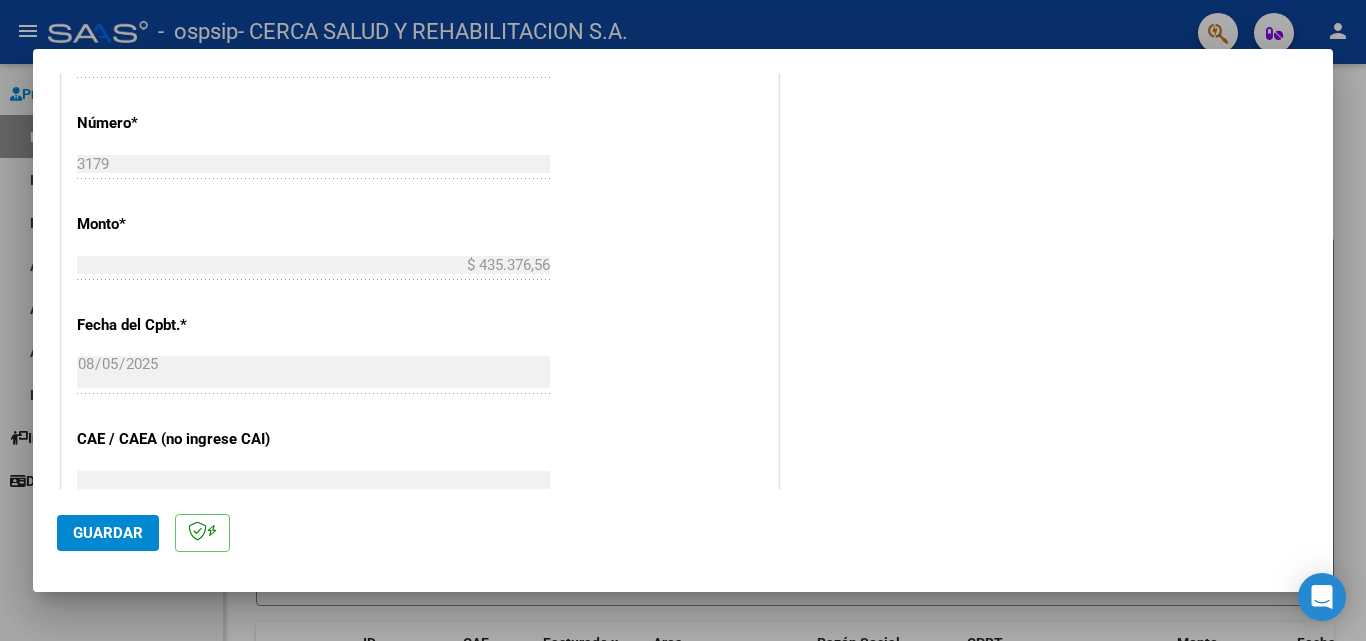 scroll, scrollTop: 1100, scrollLeft: 0, axis: vertical 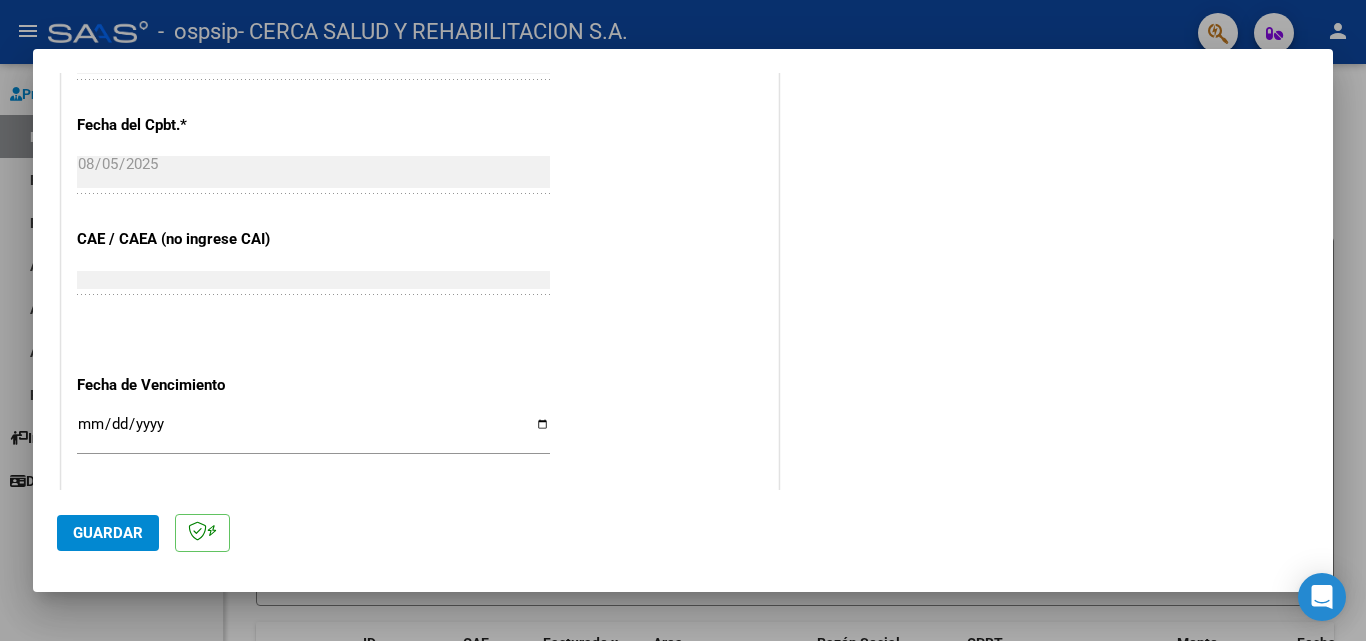 click on "Ingresar la fecha" at bounding box center (313, 432) 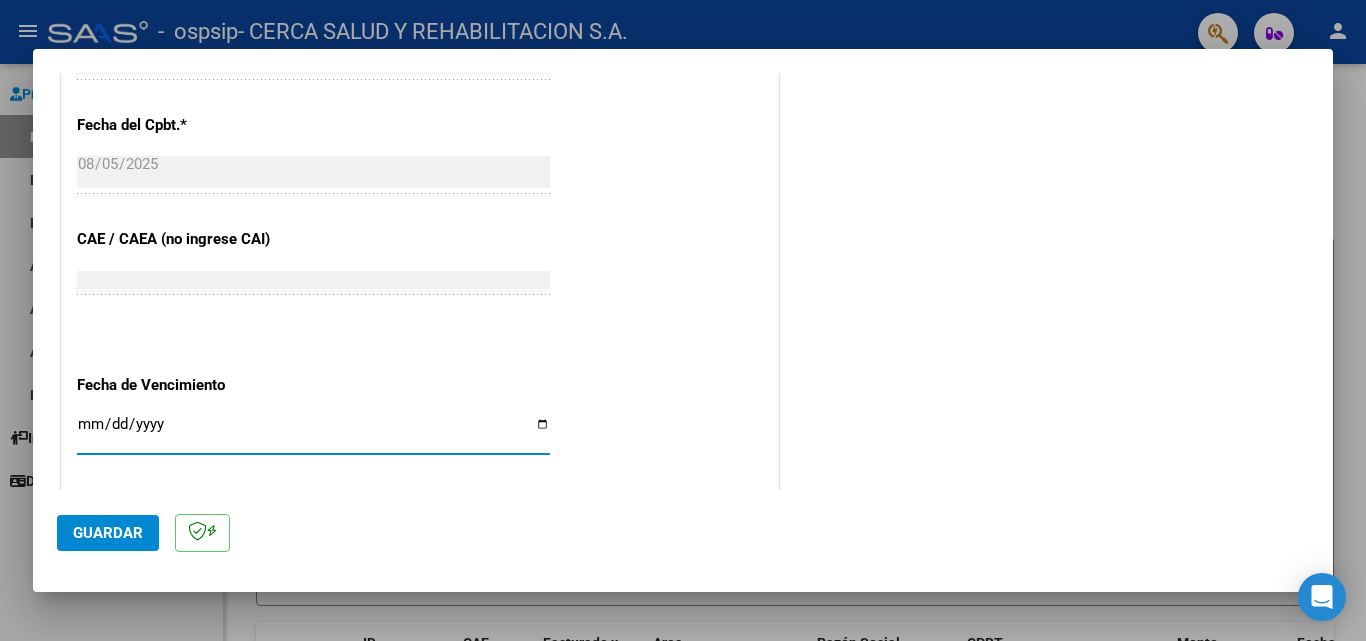 click on "Ingresar la fecha" at bounding box center [313, 432] 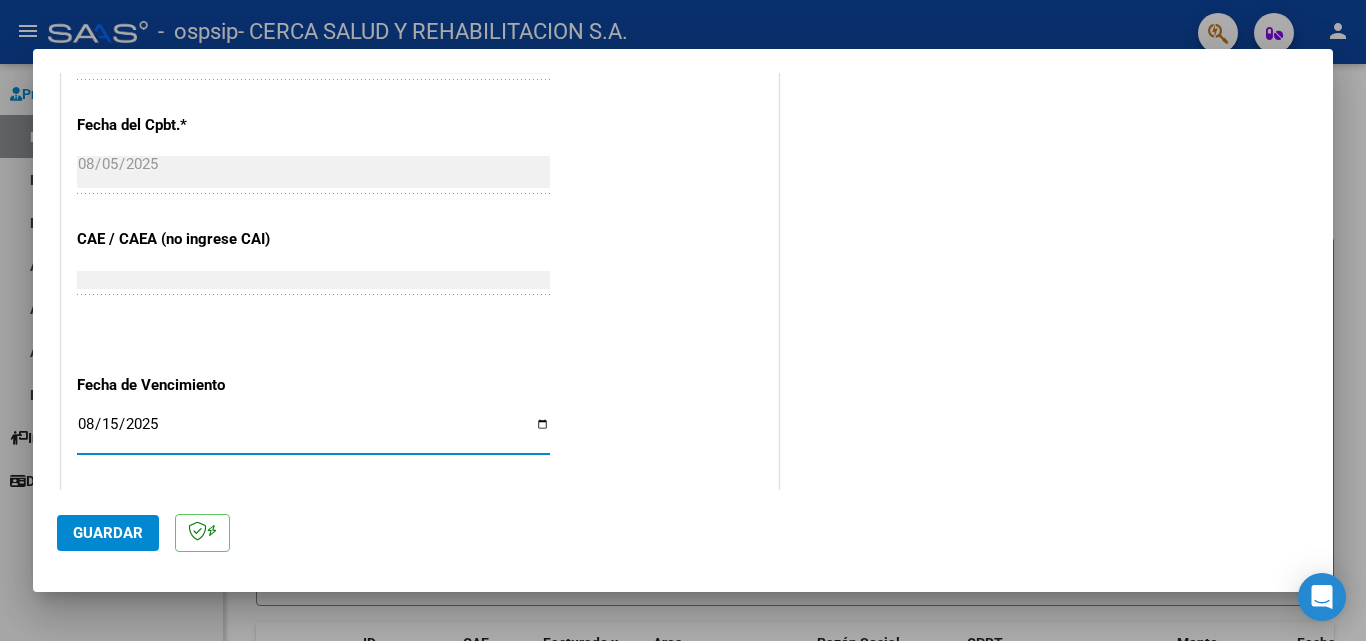type on "2025-08-15" 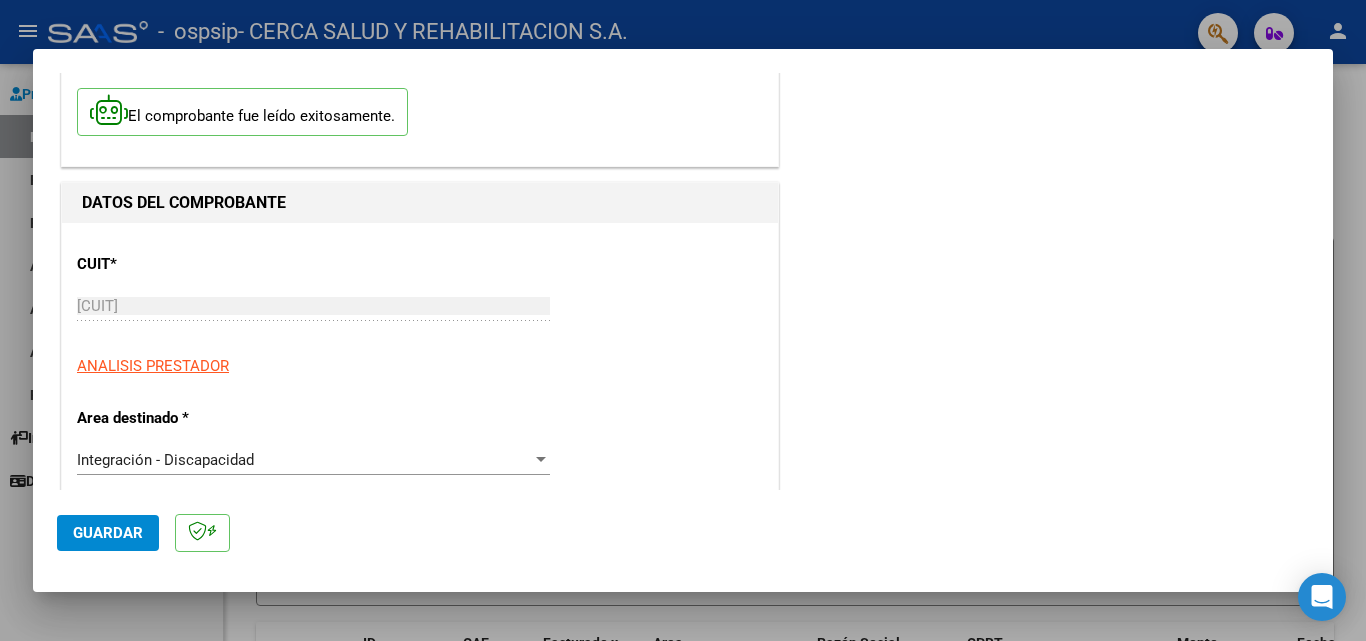 scroll, scrollTop: 300, scrollLeft: 0, axis: vertical 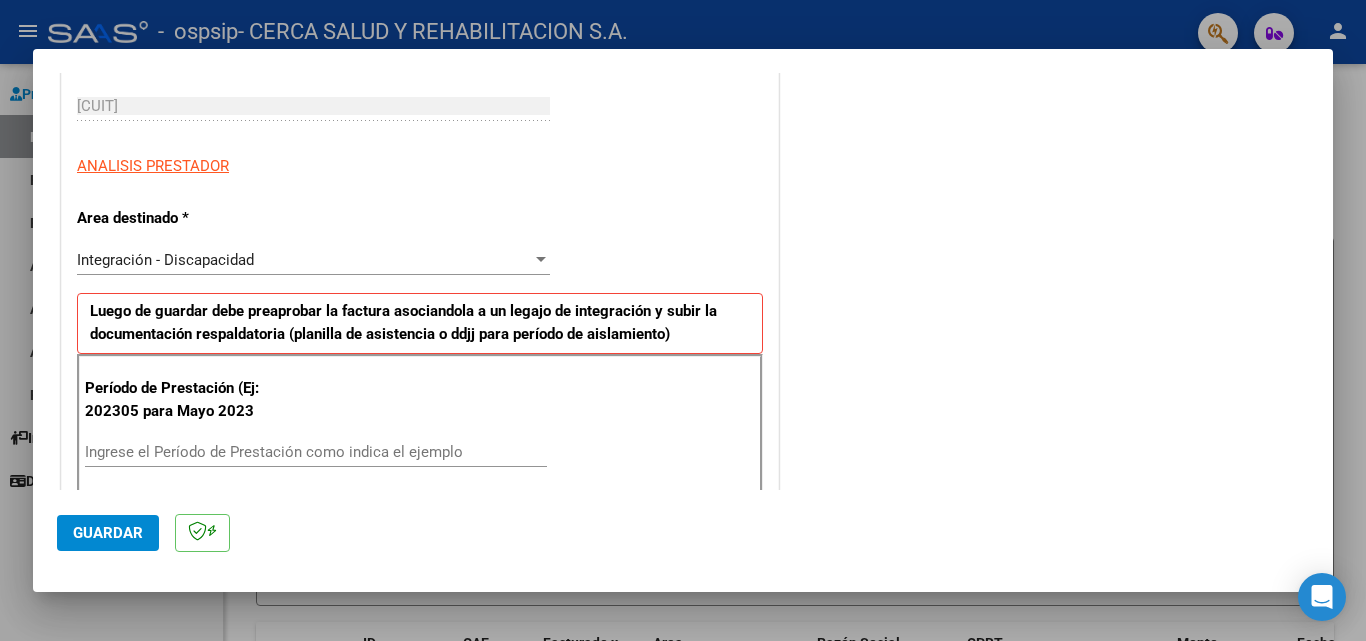 click on "Ingrese el Período de Prestación como indica el ejemplo" at bounding box center [316, 452] 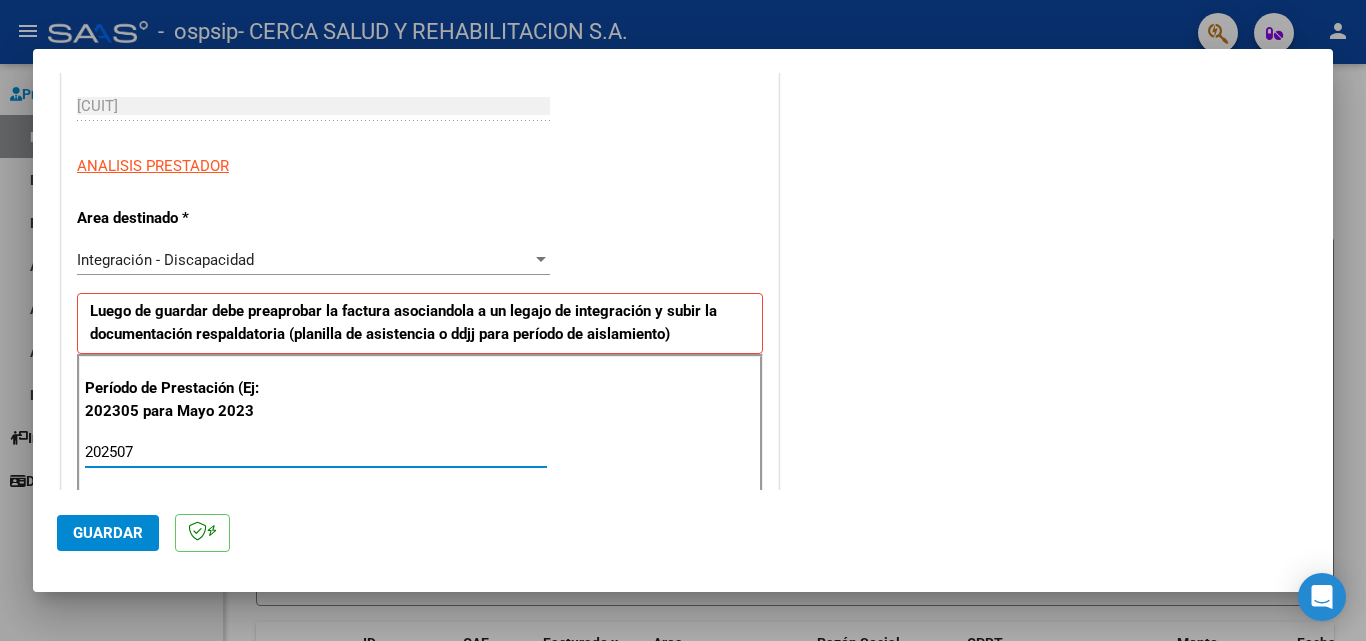 type on "202507" 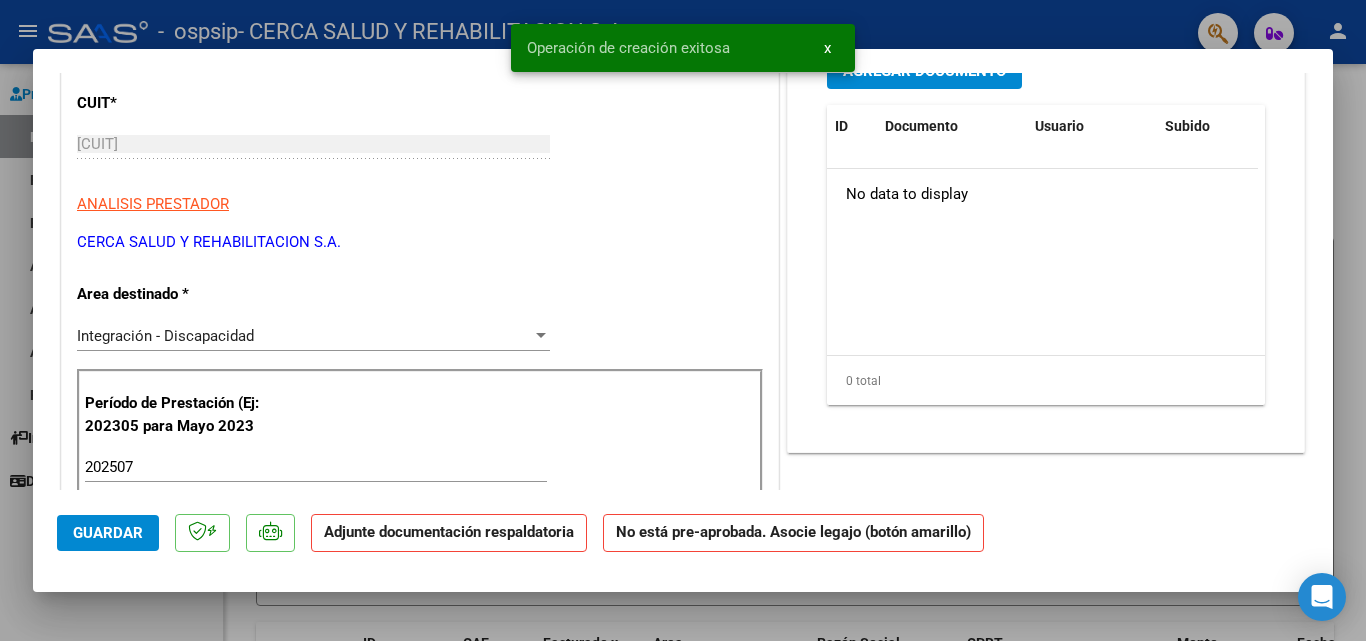 scroll, scrollTop: 0, scrollLeft: 0, axis: both 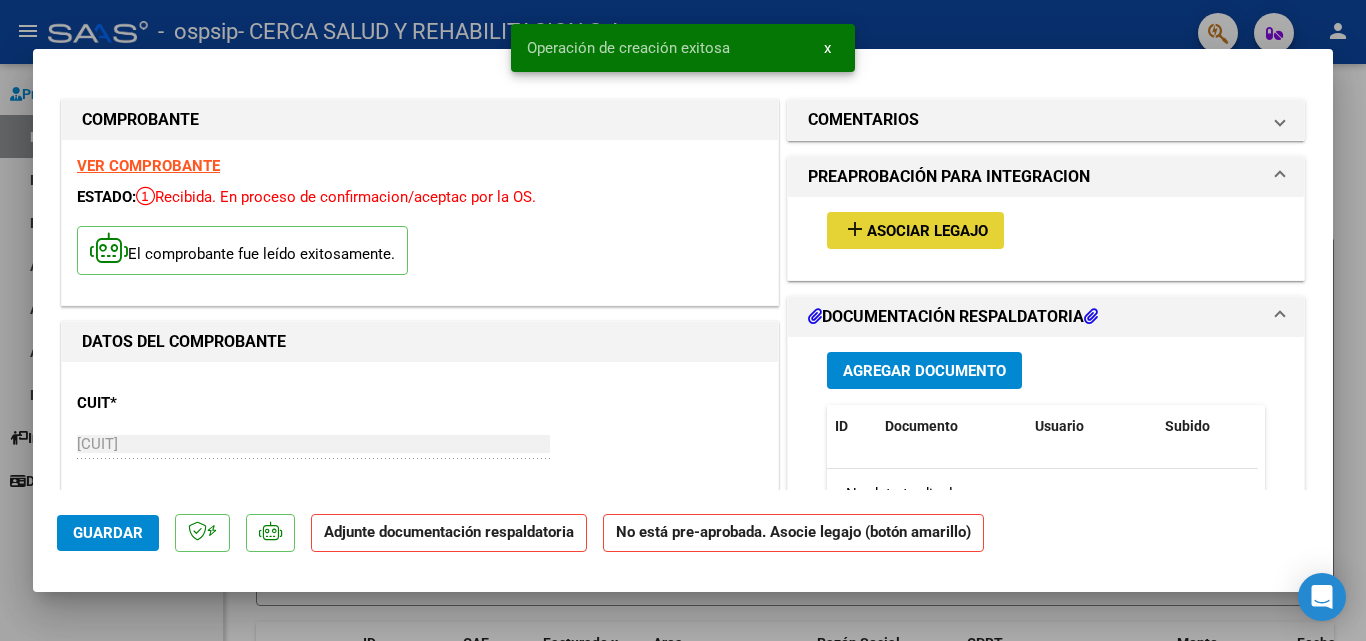 click on "add Asociar Legajo" at bounding box center [915, 230] 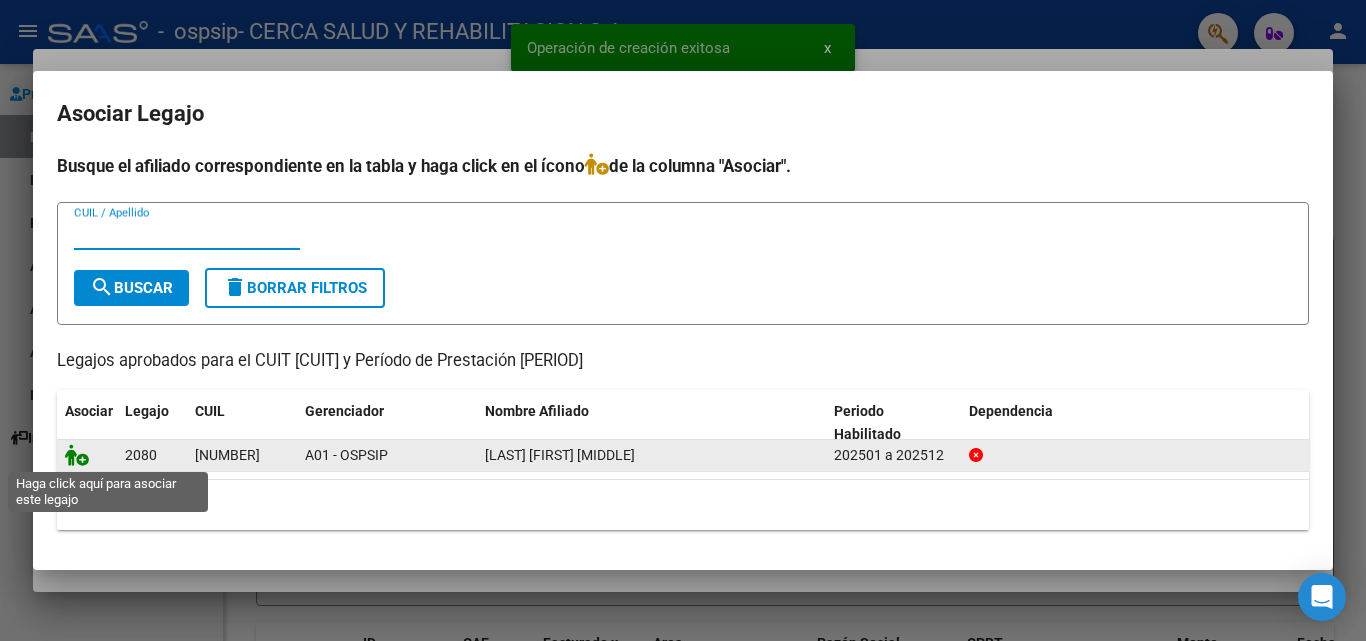 click 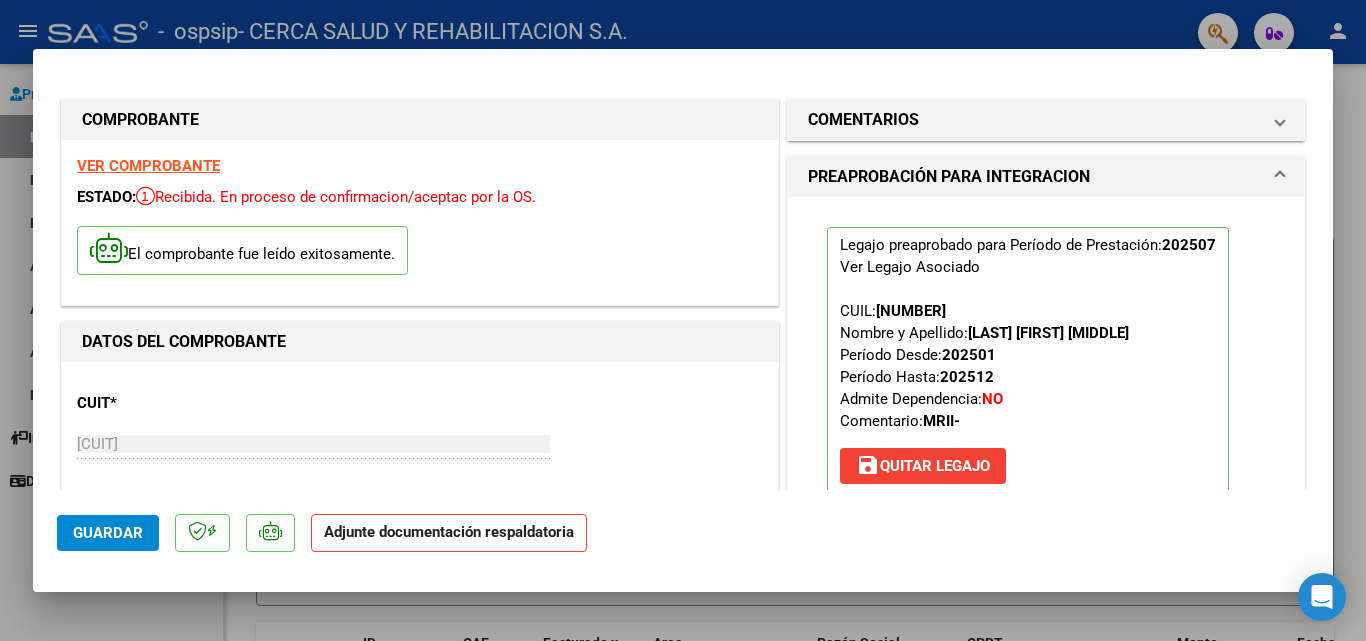 scroll, scrollTop: 300, scrollLeft: 0, axis: vertical 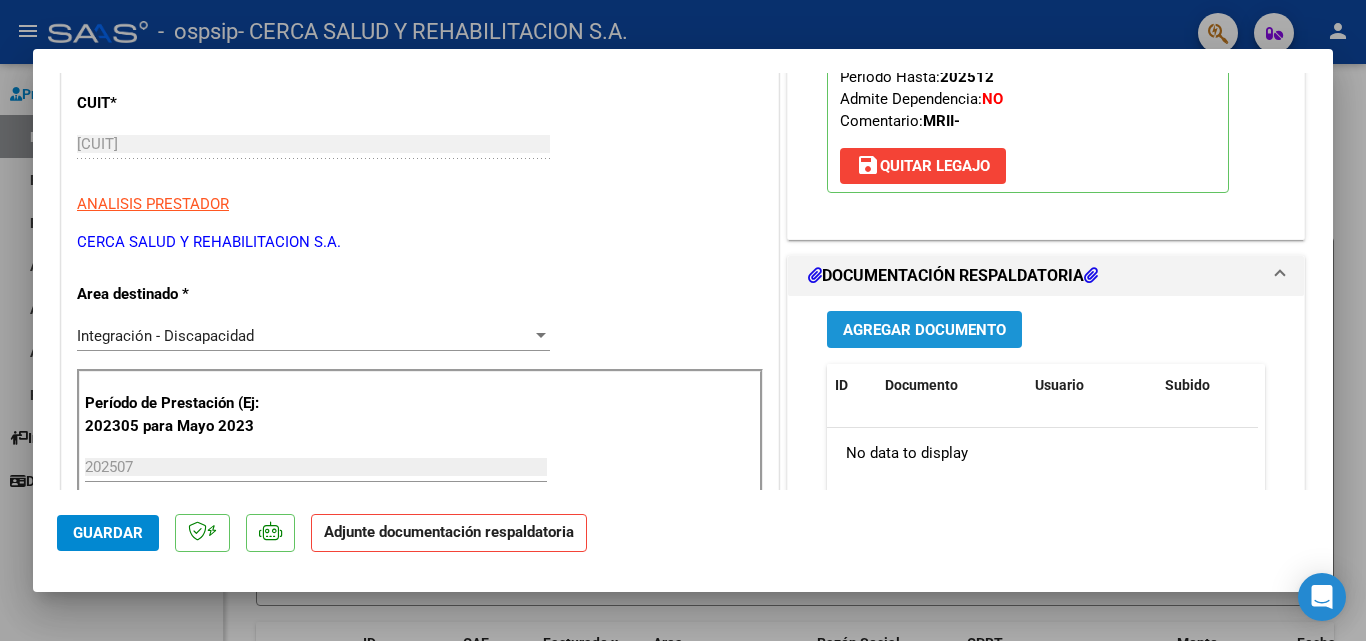 click on "Agregar Documento" at bounding box center (924, 330) 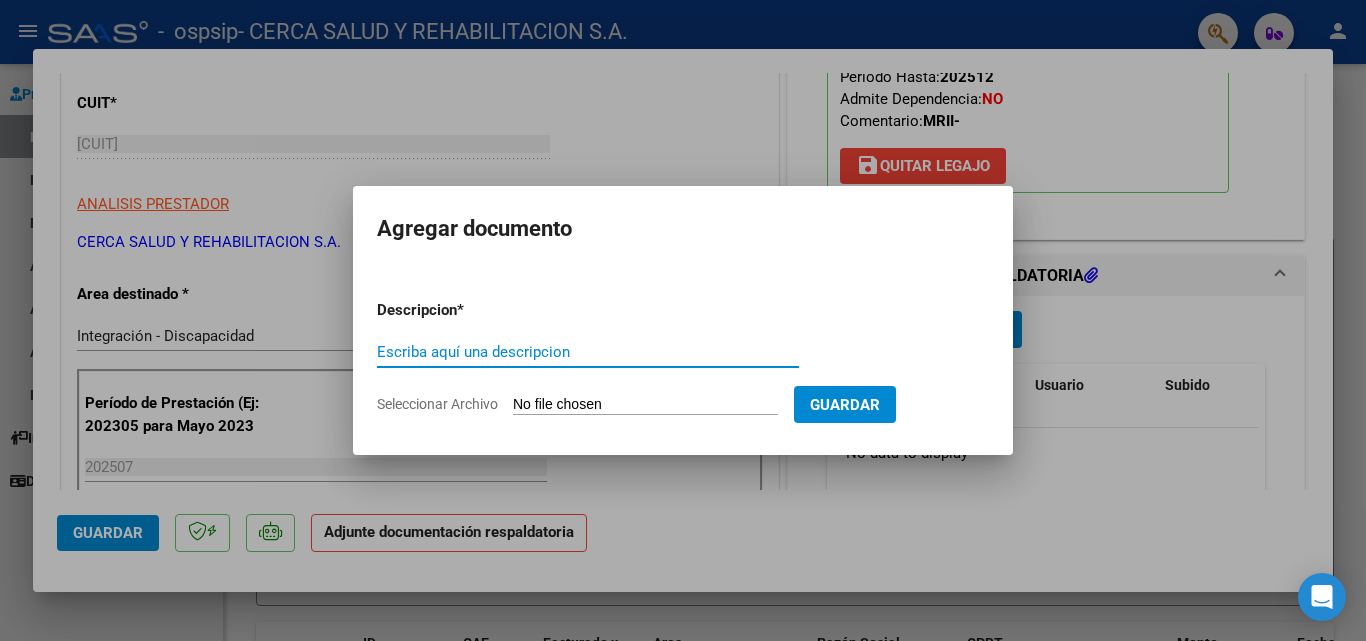click on "Escriba aquí una descripcion" at bounding box center [588, 352] 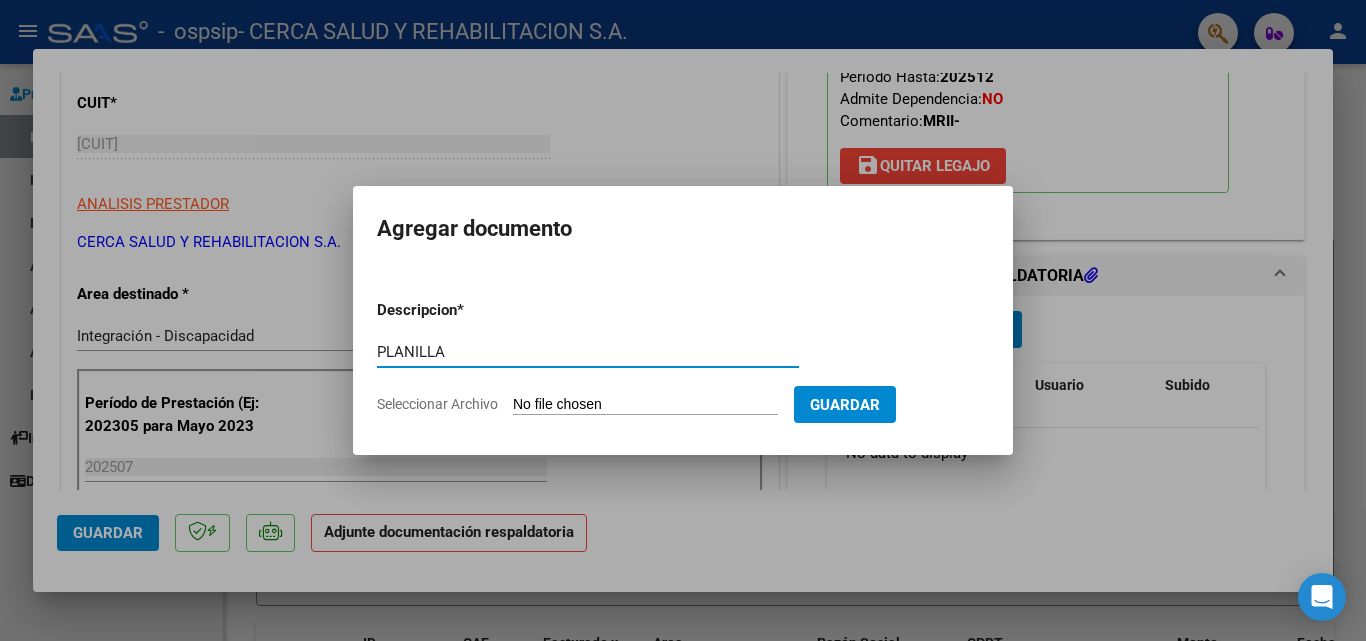 type on "PLANILLA" 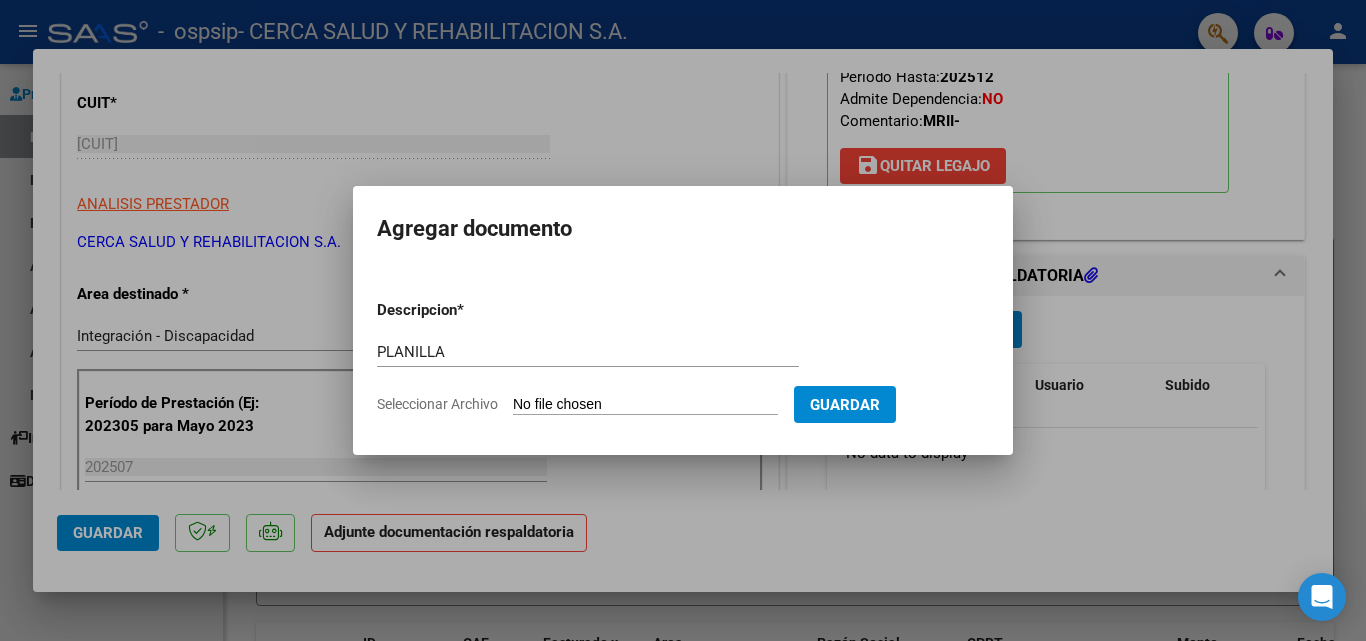 type on "C:\fakepath\7 planilla [LAST] [FIRST].pdf" 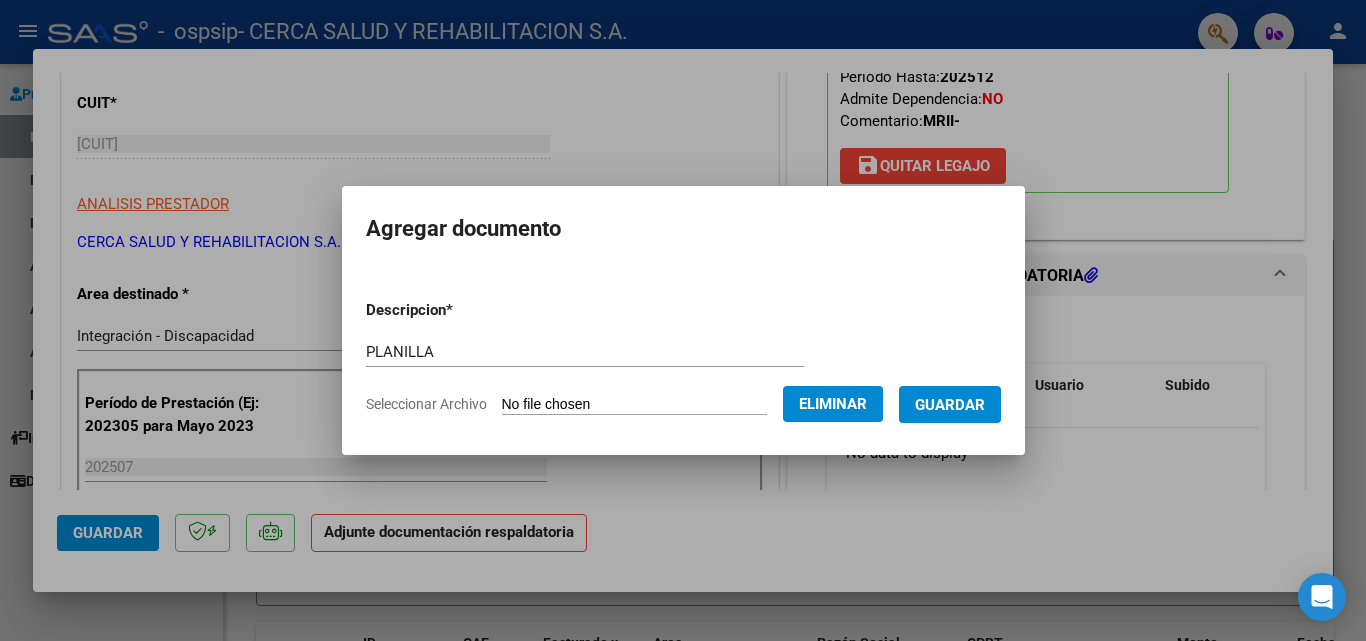 click on "Guardar" at bounding box center [950, 405] 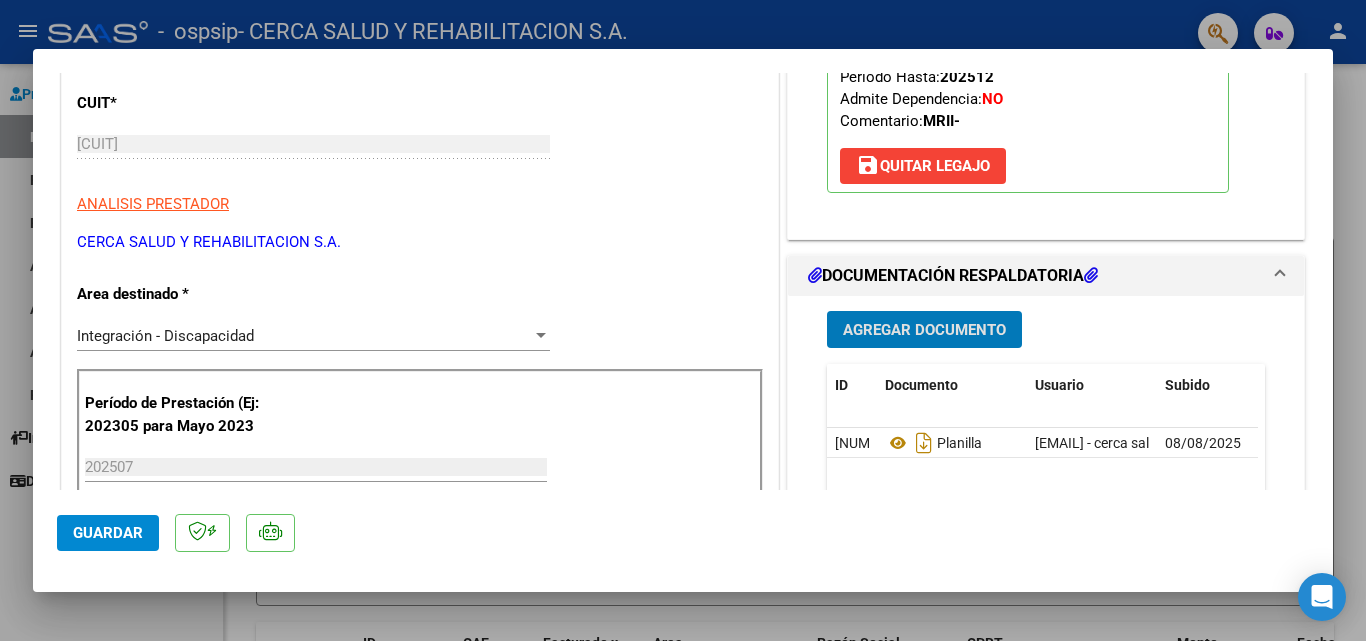 click on "Guardar" 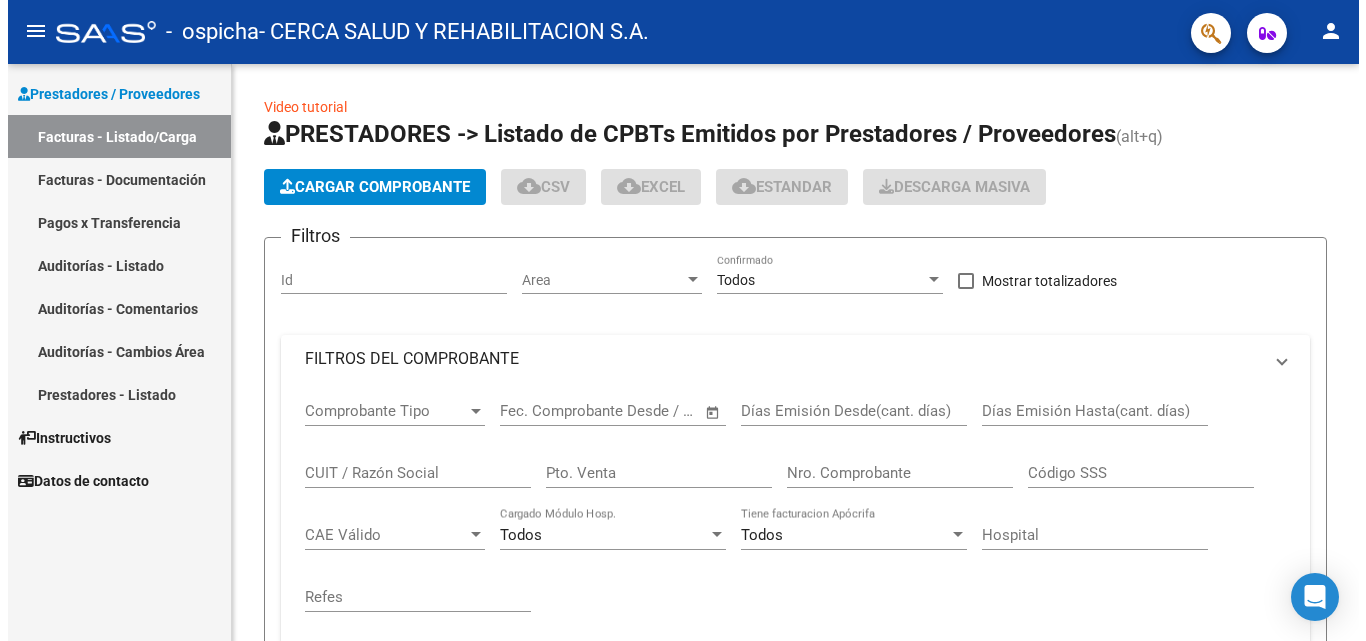 scroll, scrollTop: 0, scrollLeft: 0, axis: both 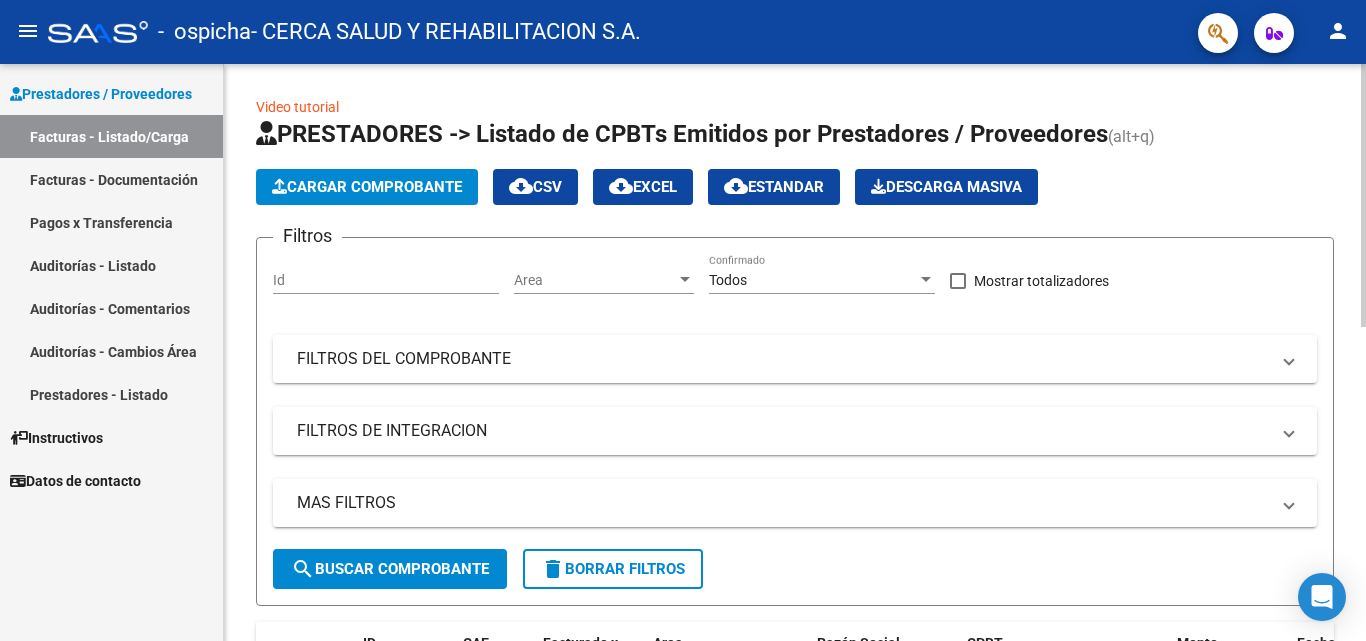 click on "Cargar Comprobante" 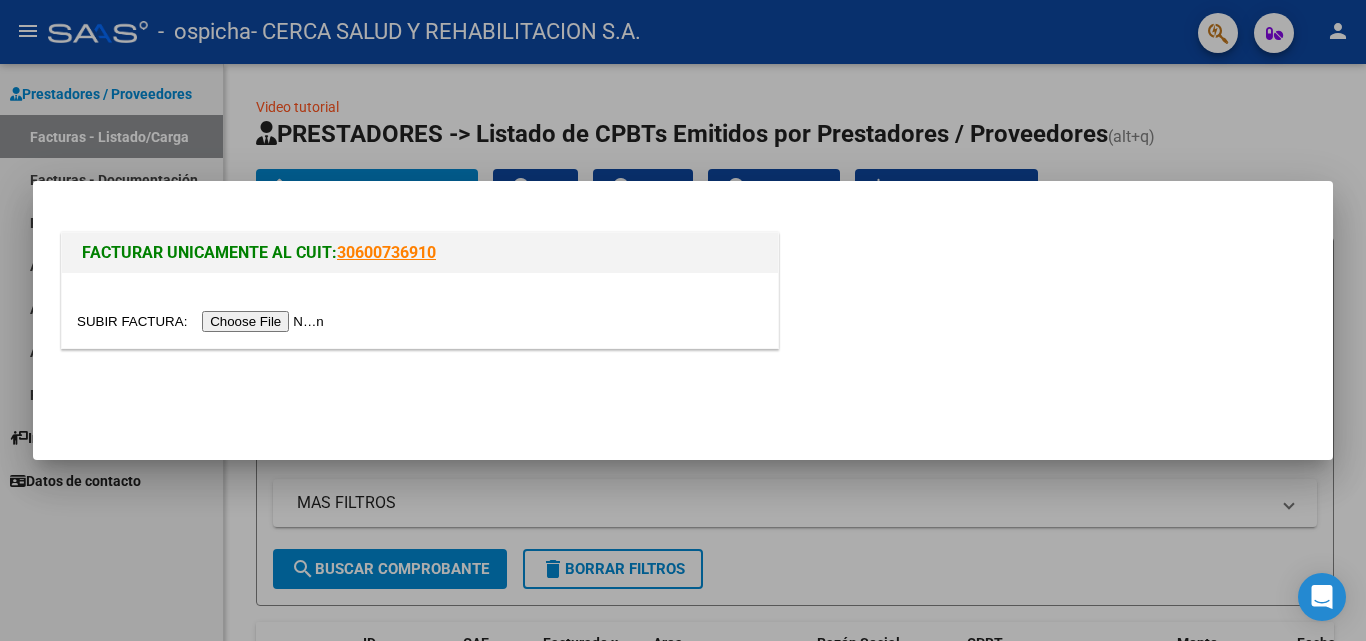 click at bounding box center (203, 321) 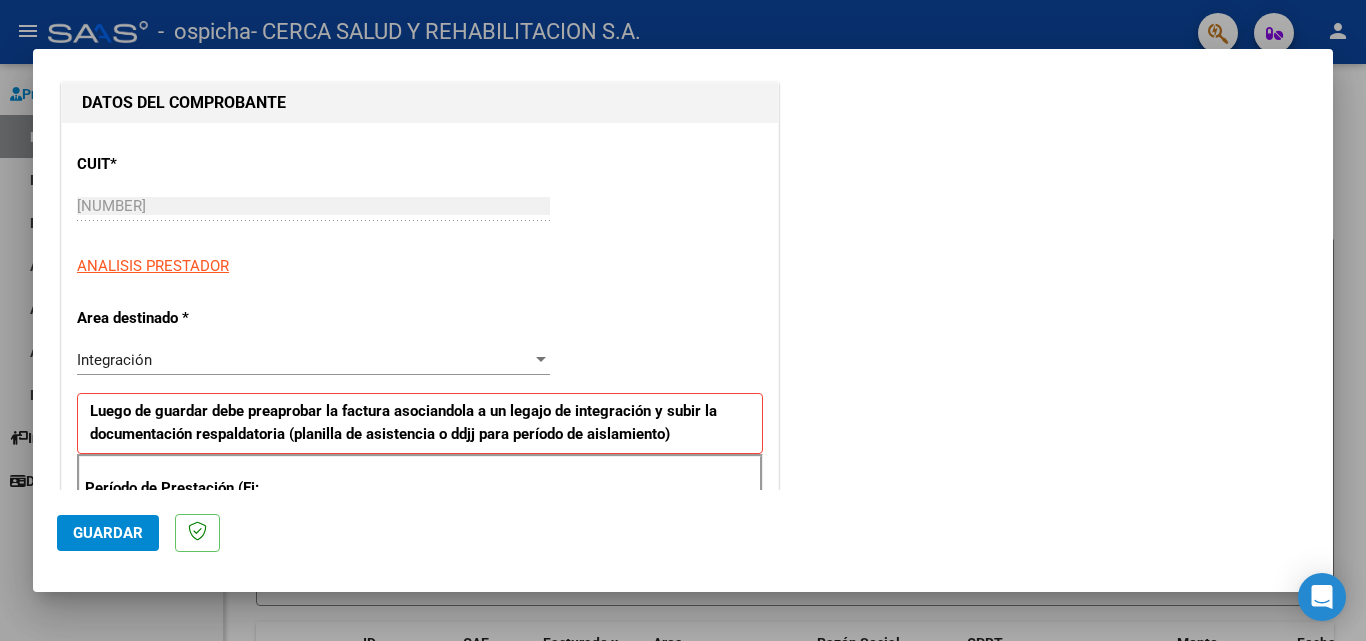 scroll, scrollTop: 300, scrollLeft: 0, axis: vertical 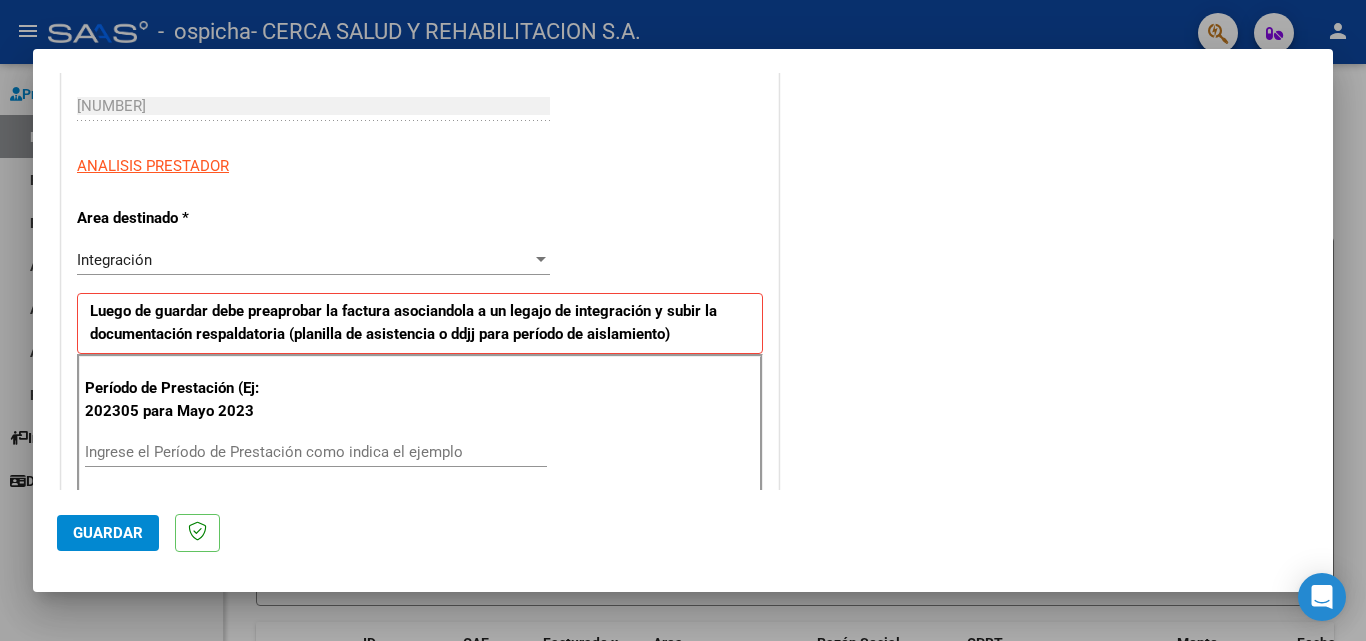 click on "Ingrese el Período de Prestación como indica el ejemplo" at bounding box center [316, 452] 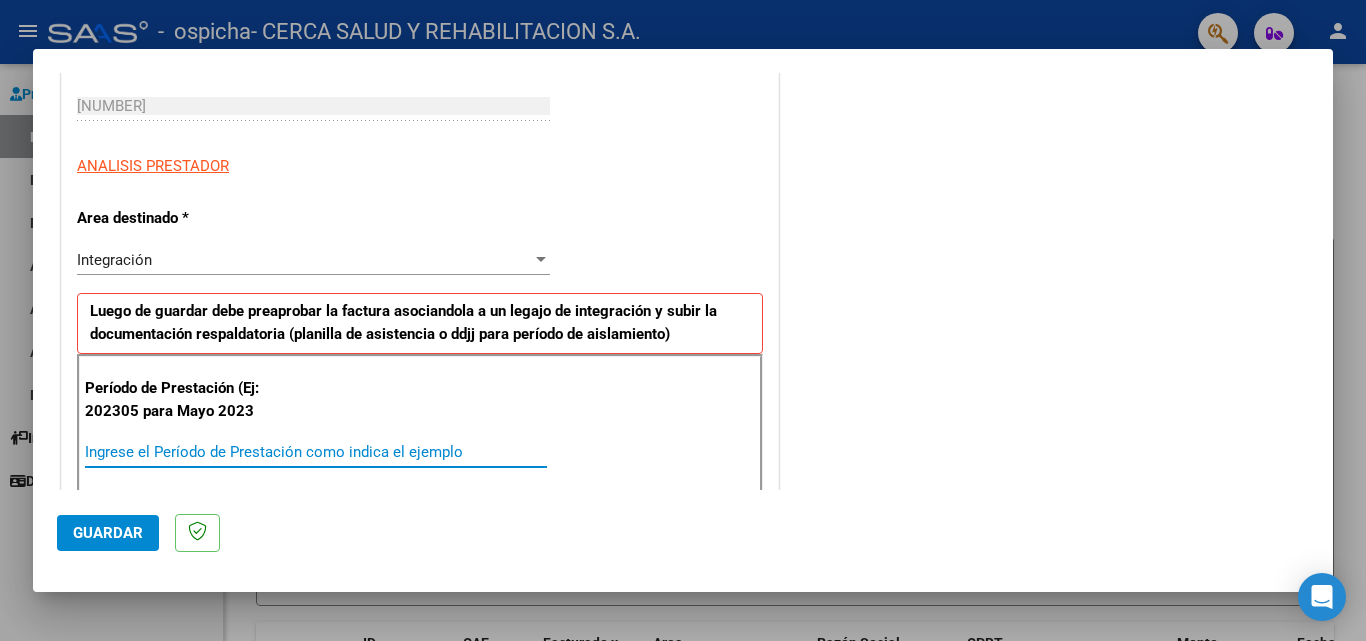 click on "Ingrese el Período de Prestación como indica el ejemplo" at bounding box center (316, 452) 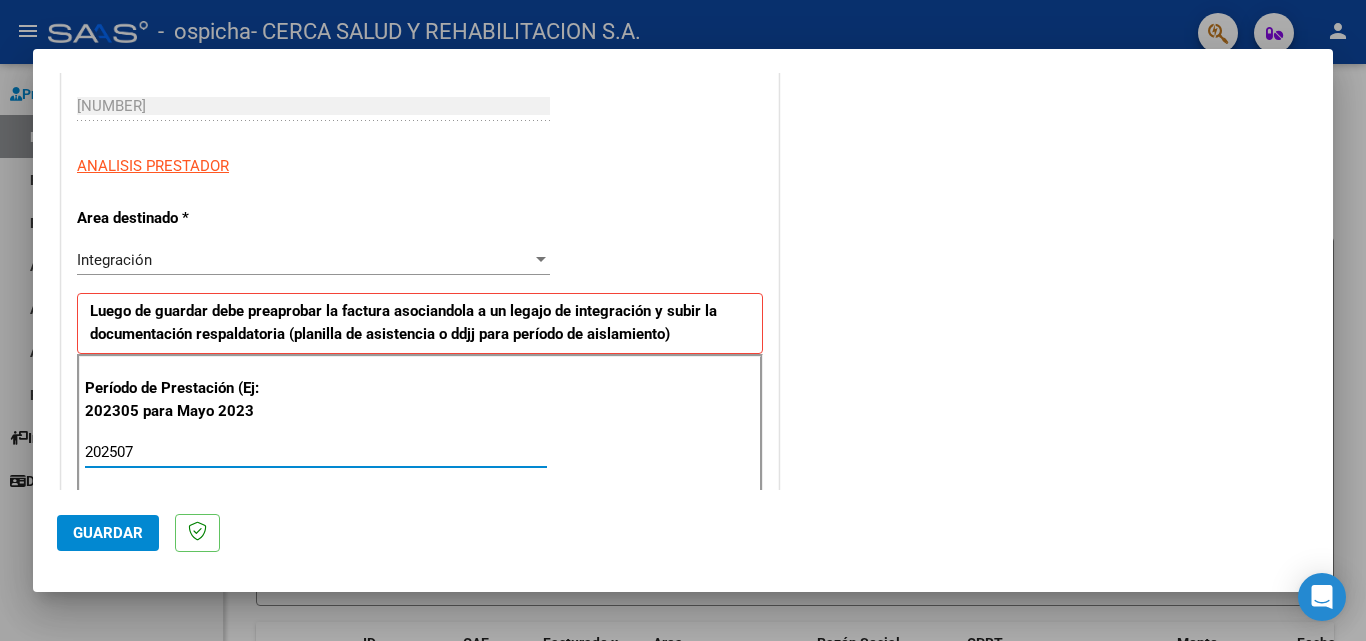 type on "202507" 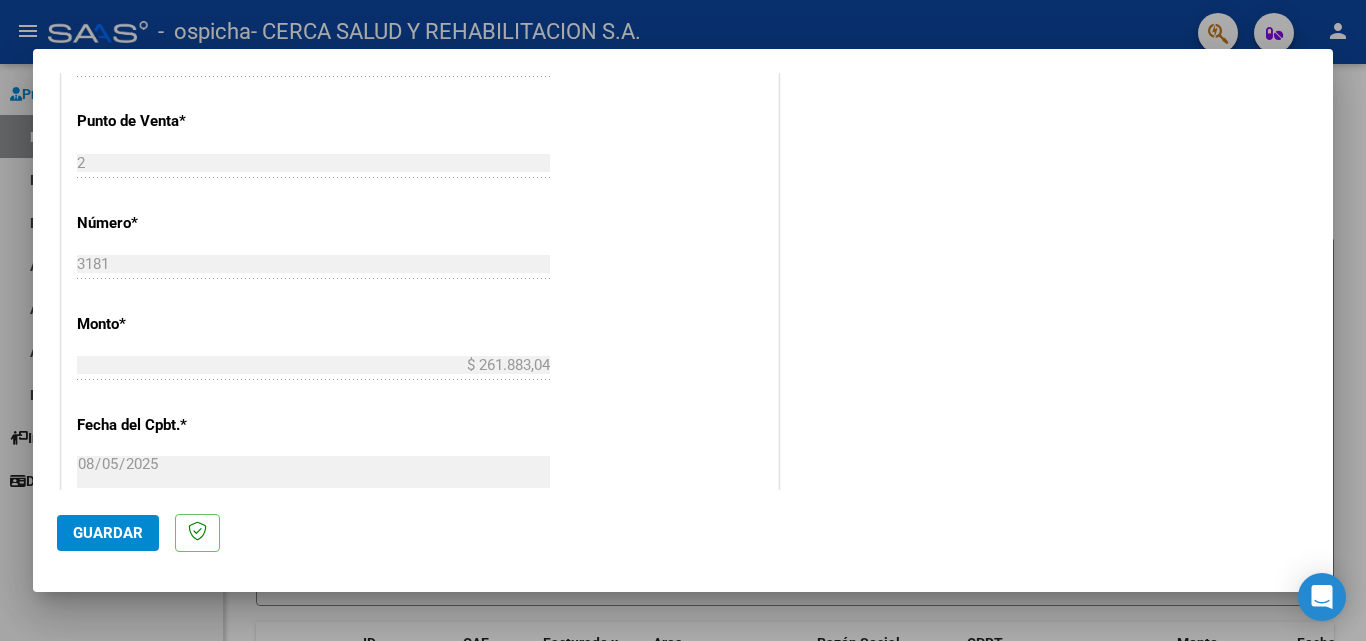 scroll, scrollTop: 1200, scrollLeft: 0, axis: vertical 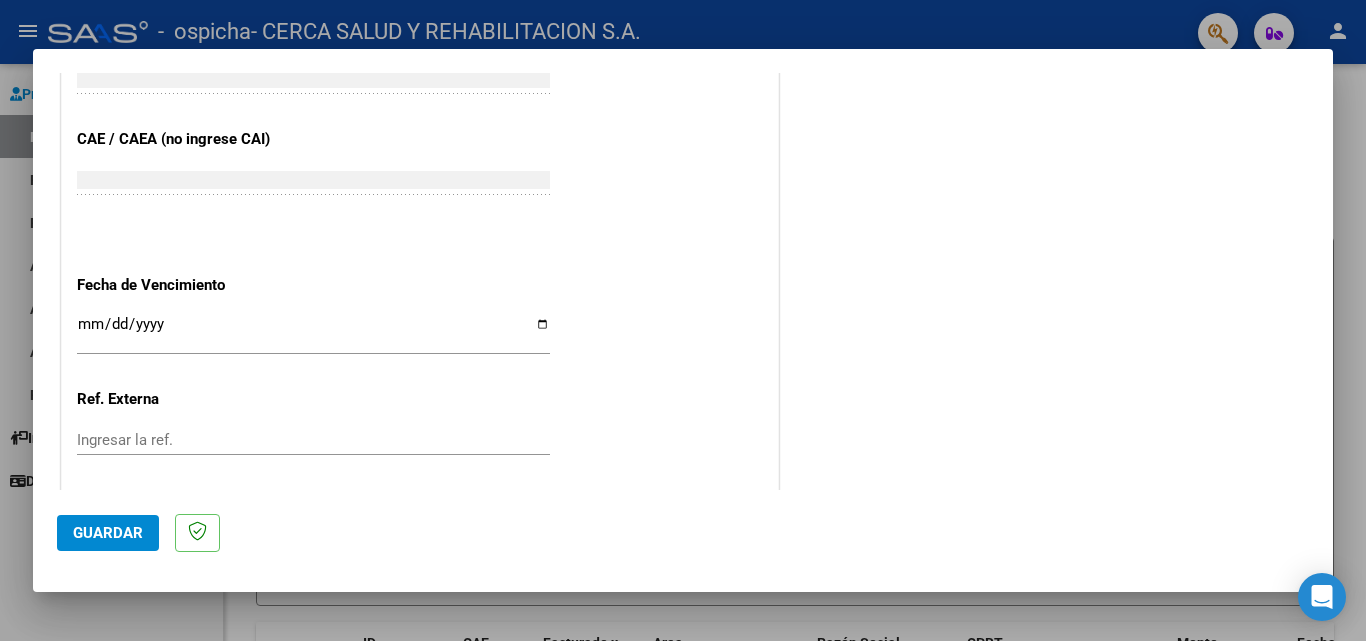 click on "Ingresar la fecha" at bounding box center (313, 332) 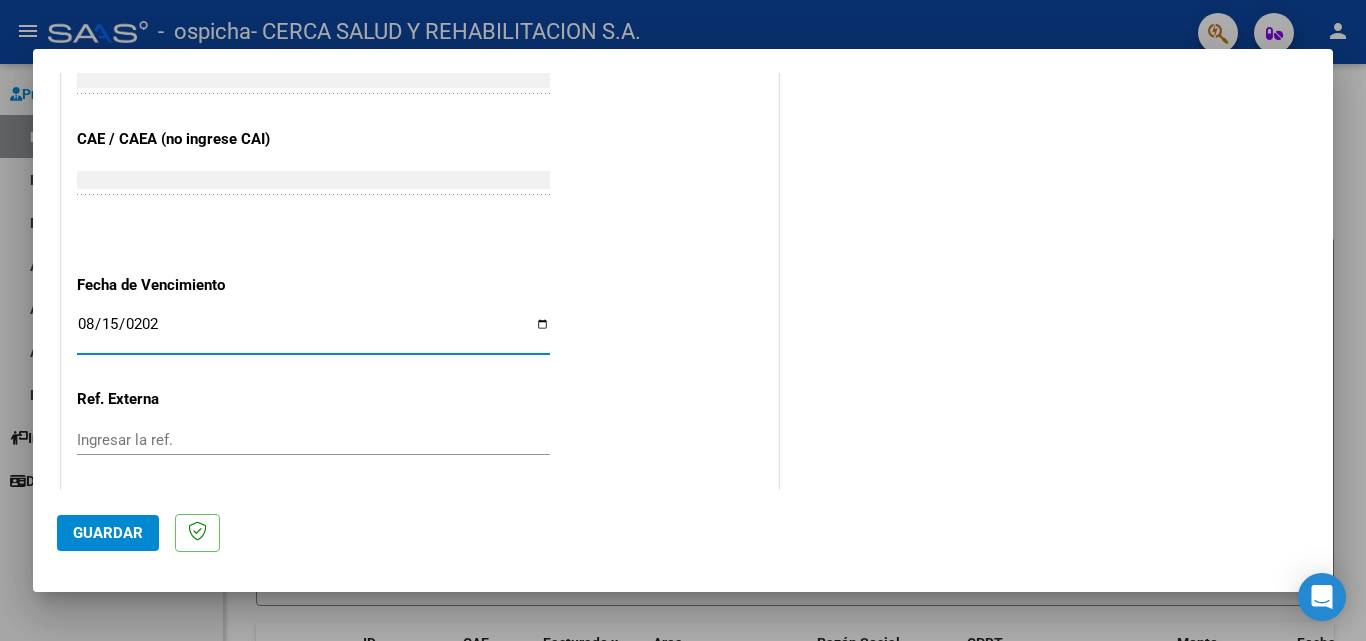 type on "2025-08-15" 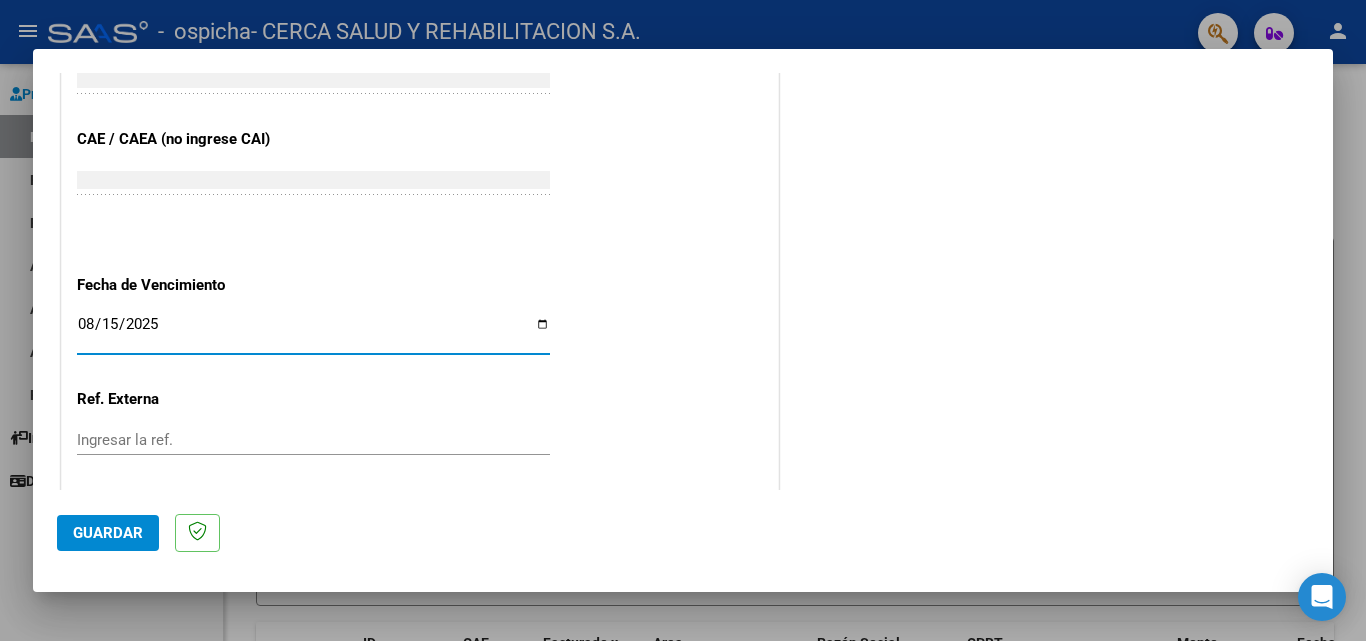 click on "Guardar" 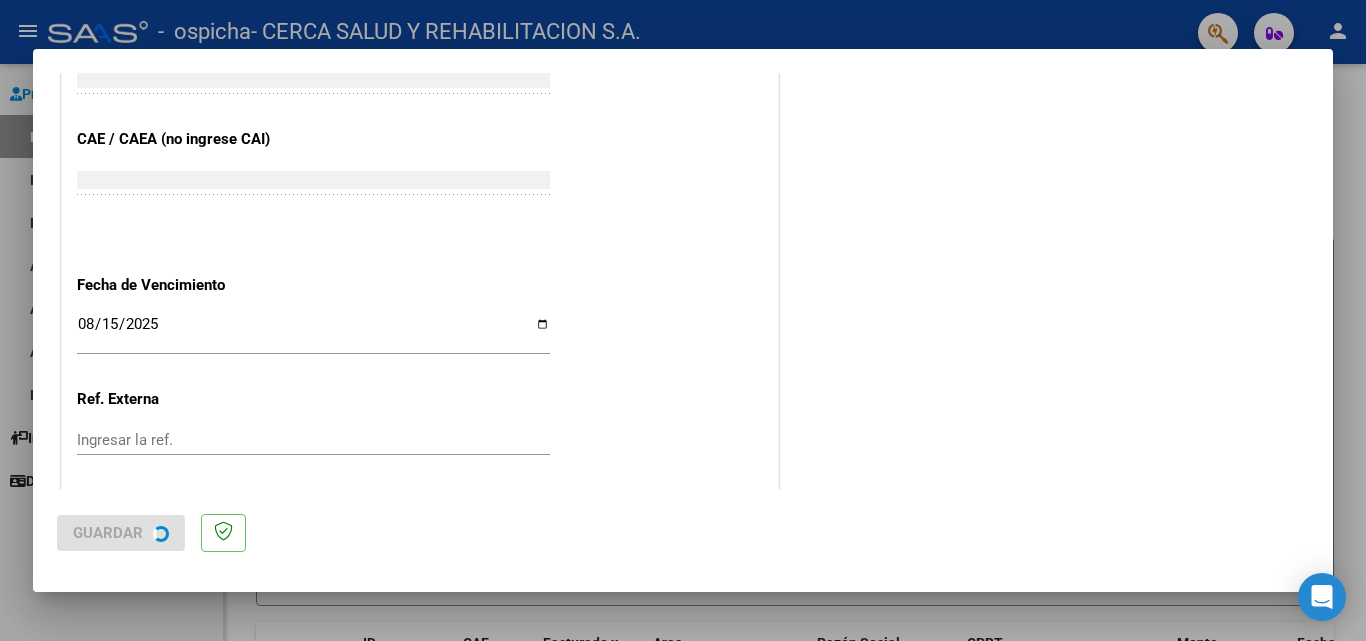 scroll, scrollTop: 0, scrollLeft: 0, axis: both 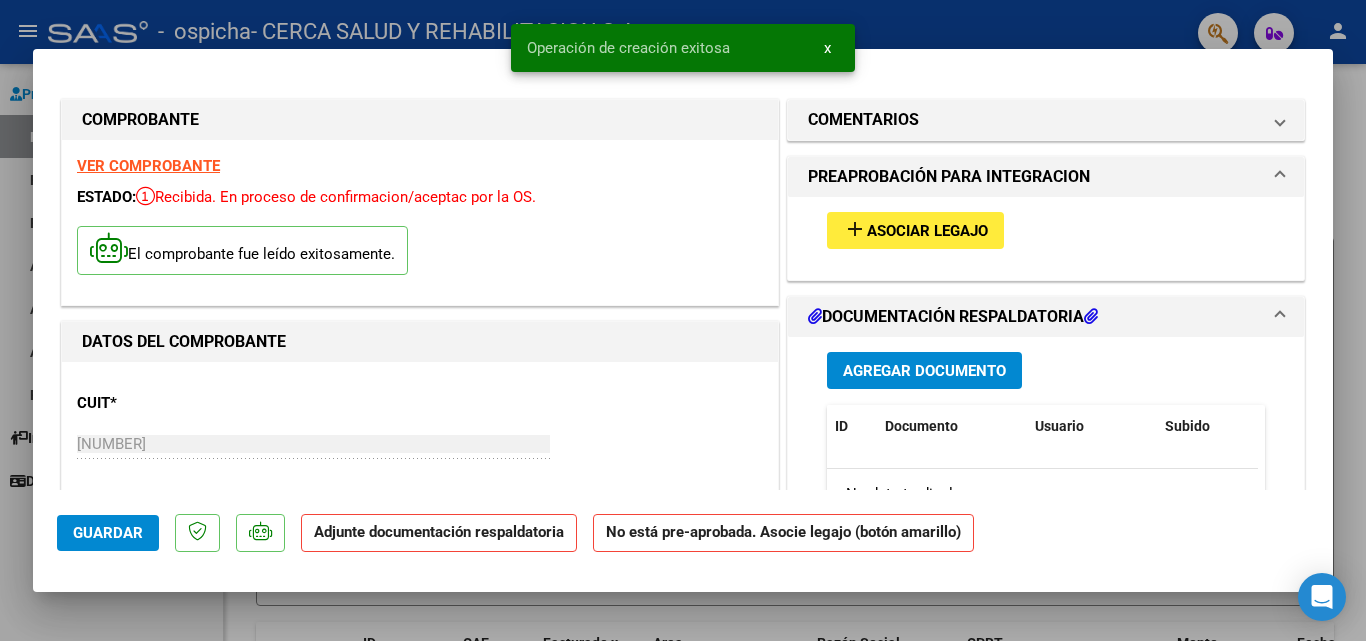 click on "add Asociar Legajo" at bounding box center [915, 230] 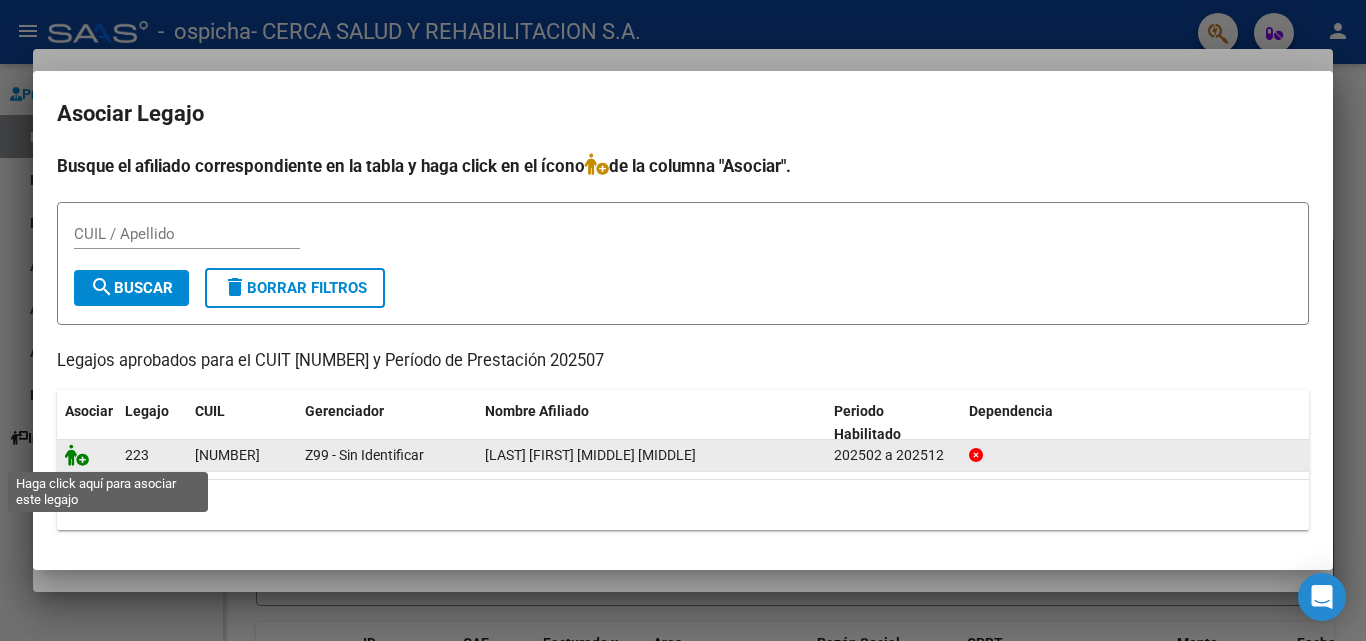 click 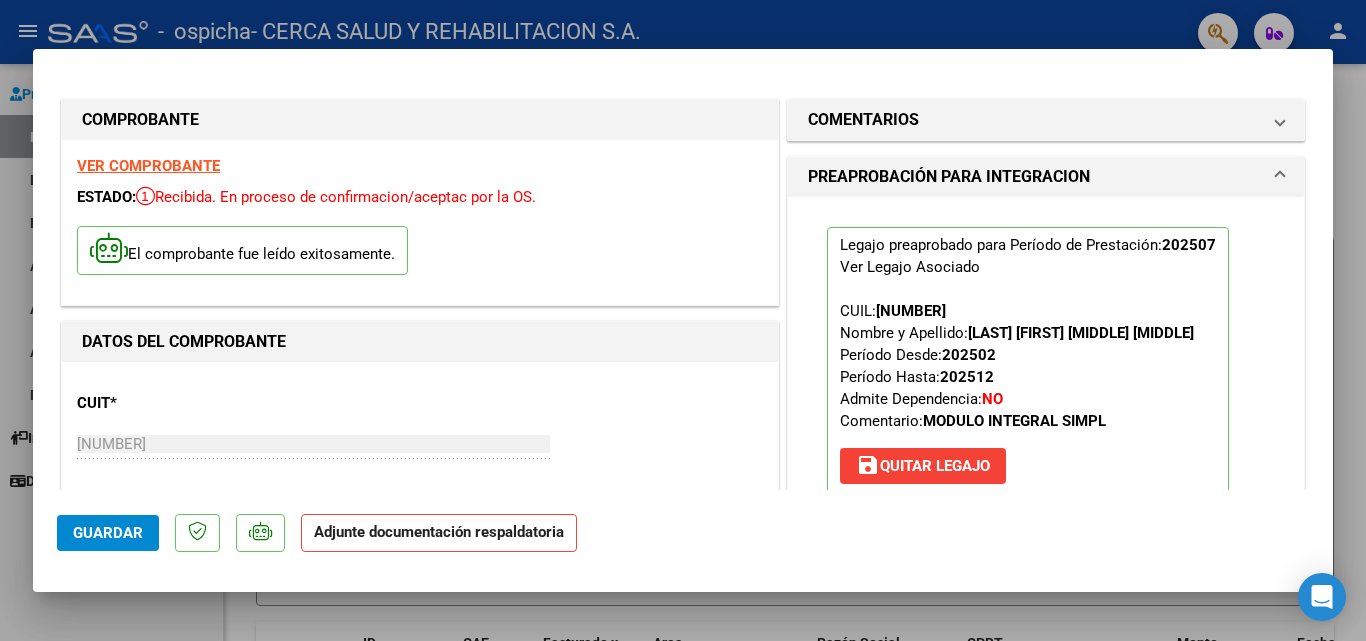 scroll, scrollTop: 400, scrollLeft: 0, axis: vertical 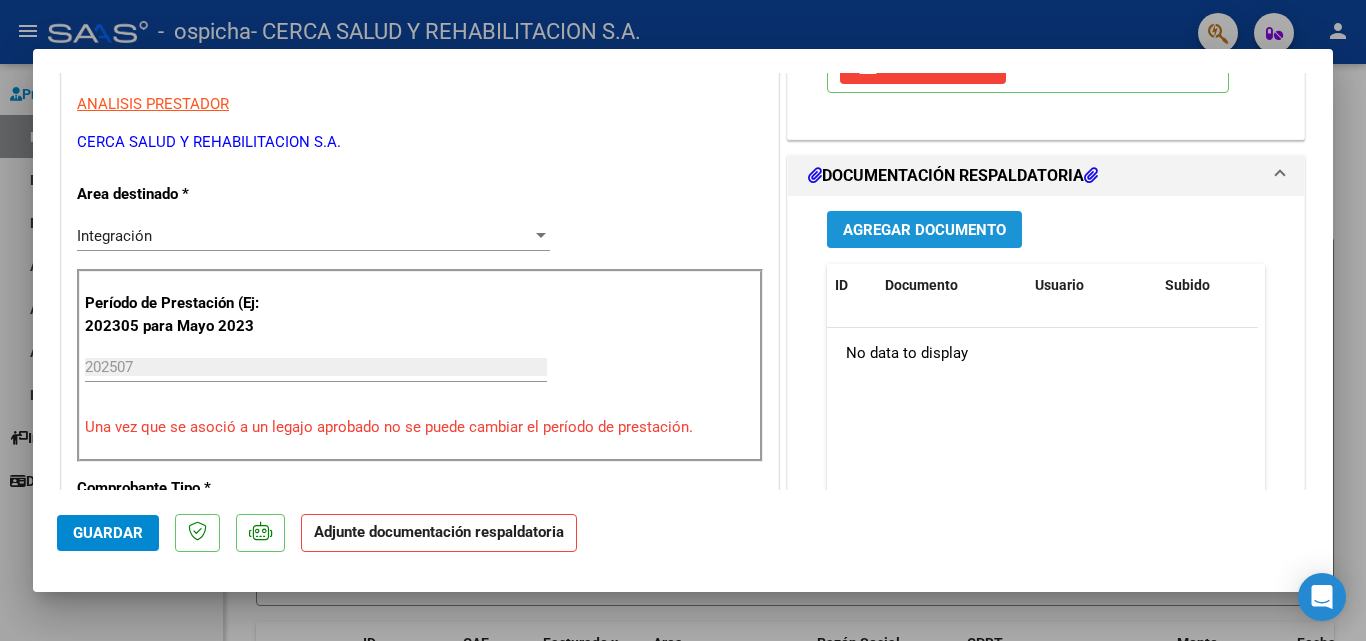 click on "Agregar Documento" at bounding box center (924, 229) 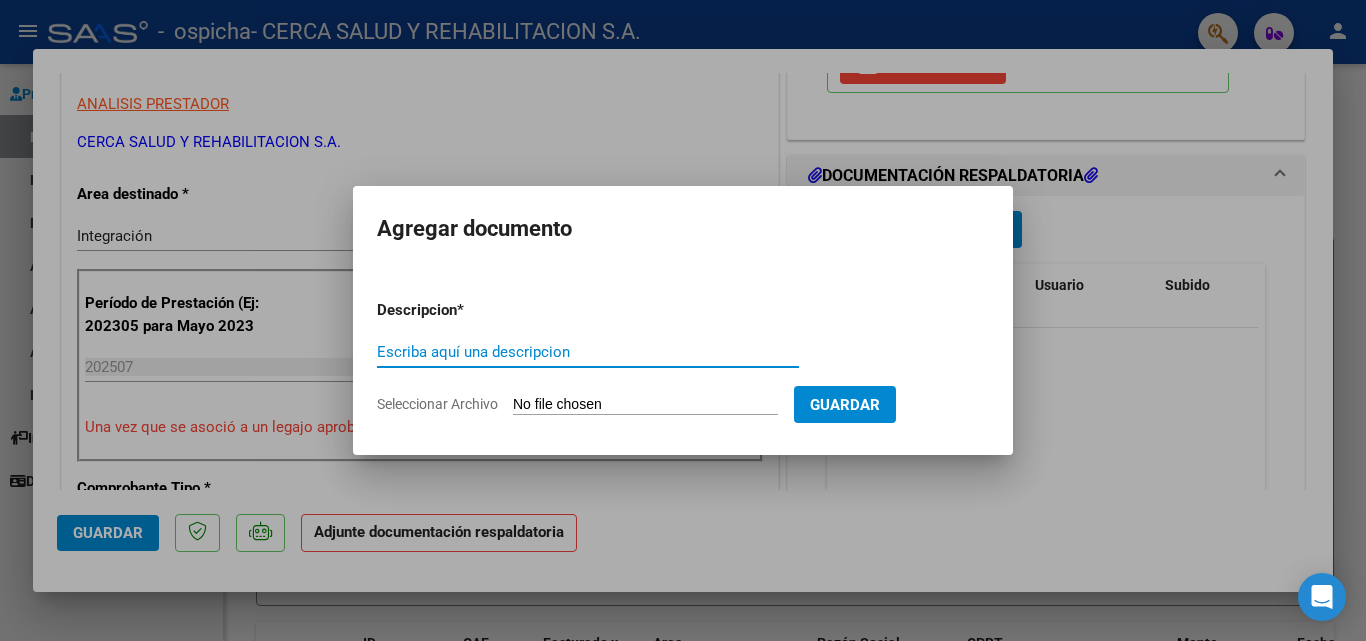 click on "Escriba aquí una descripcion" at bounding box center (588, 352) 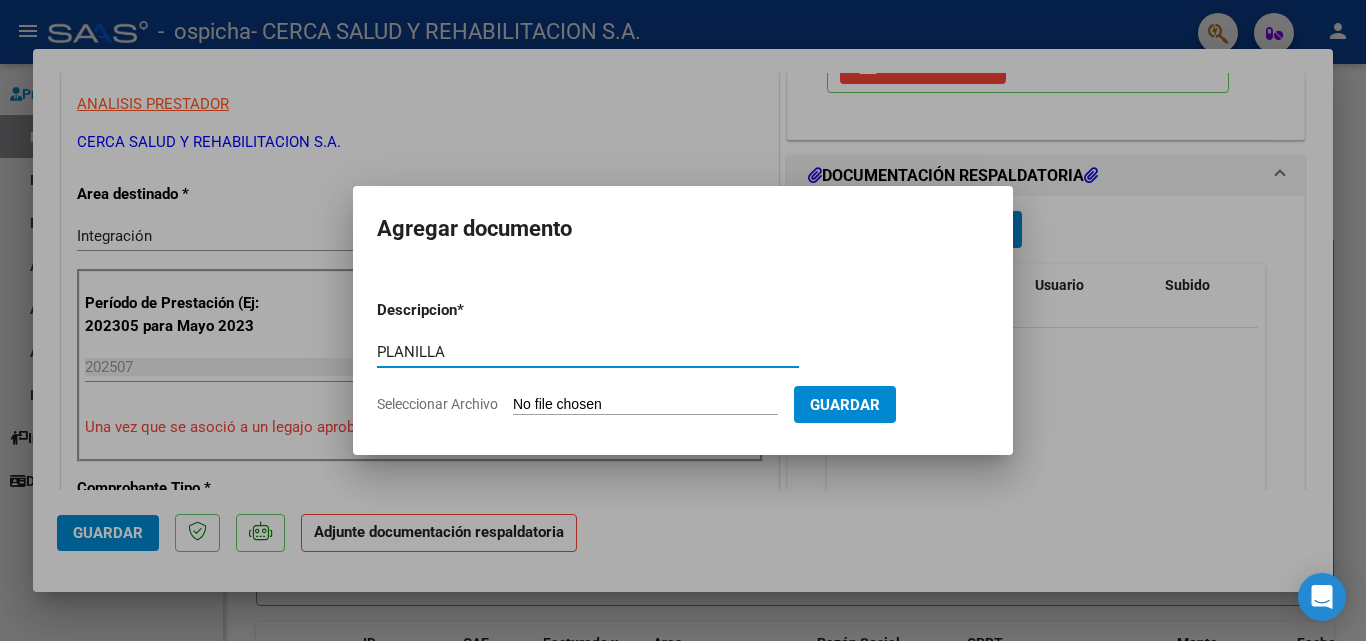 type on "PLANILLA" 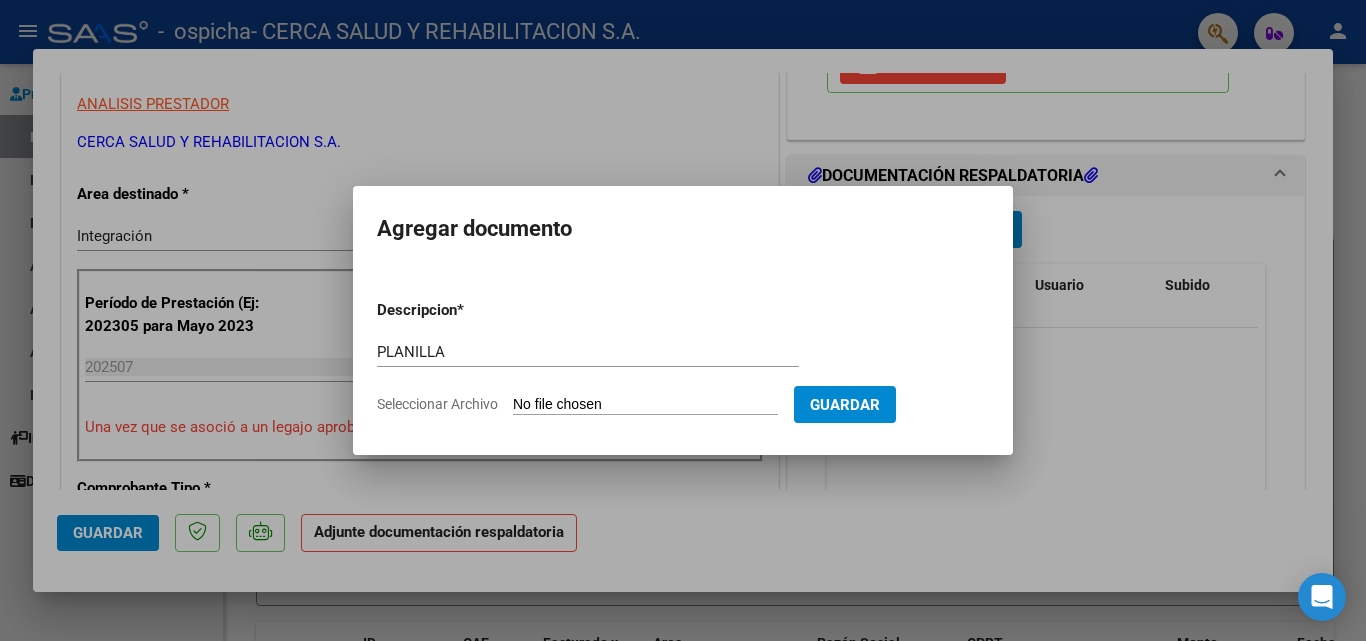 click on "Seleccionar Archivo" at bounding box center (645, 405) 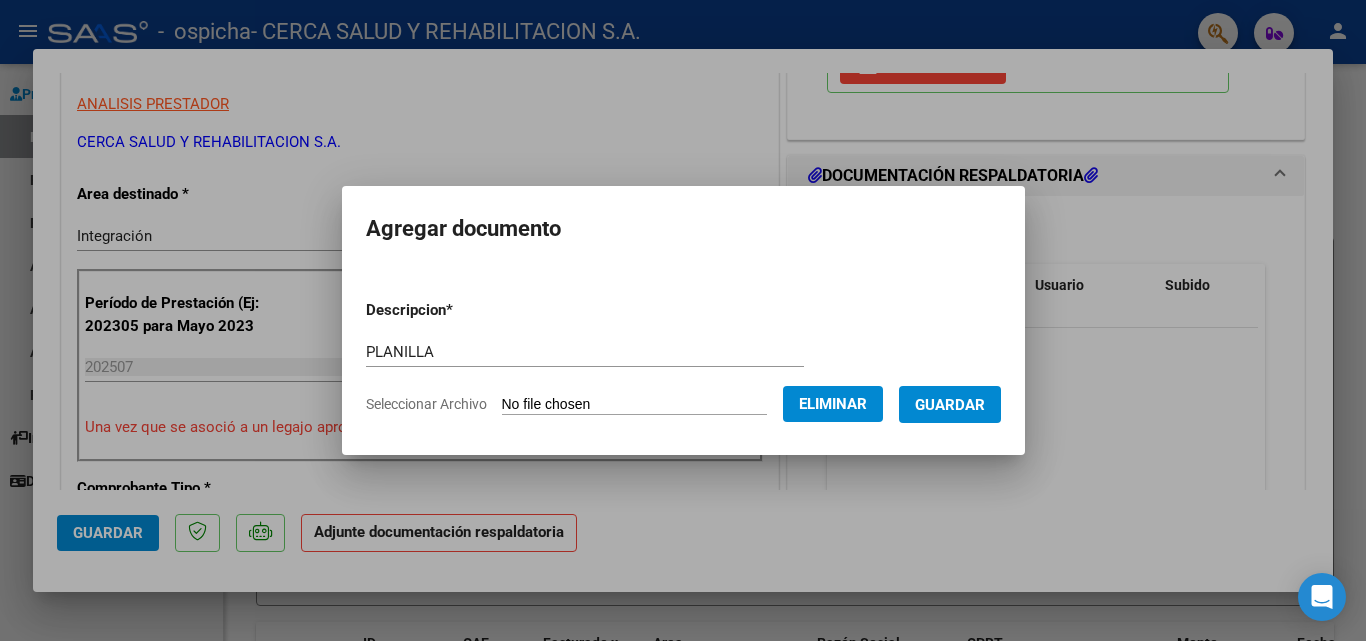 click on "Guardar" at bounding box center (950, 405) 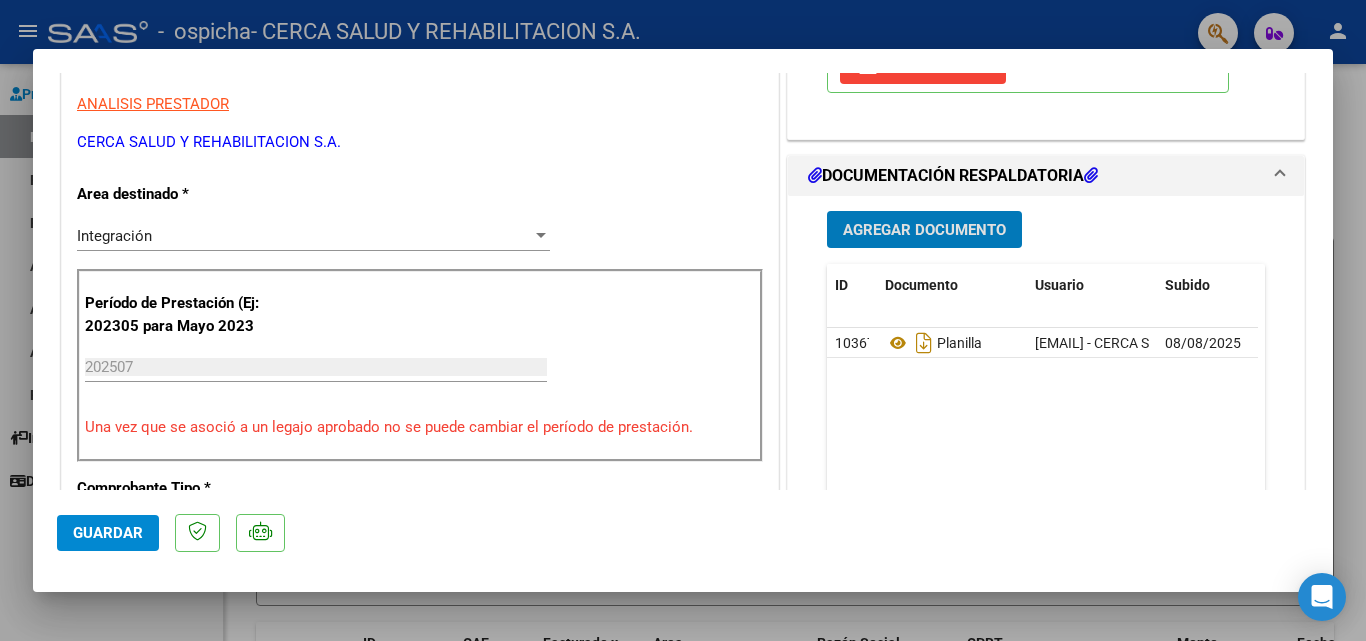 click on "Guardar" 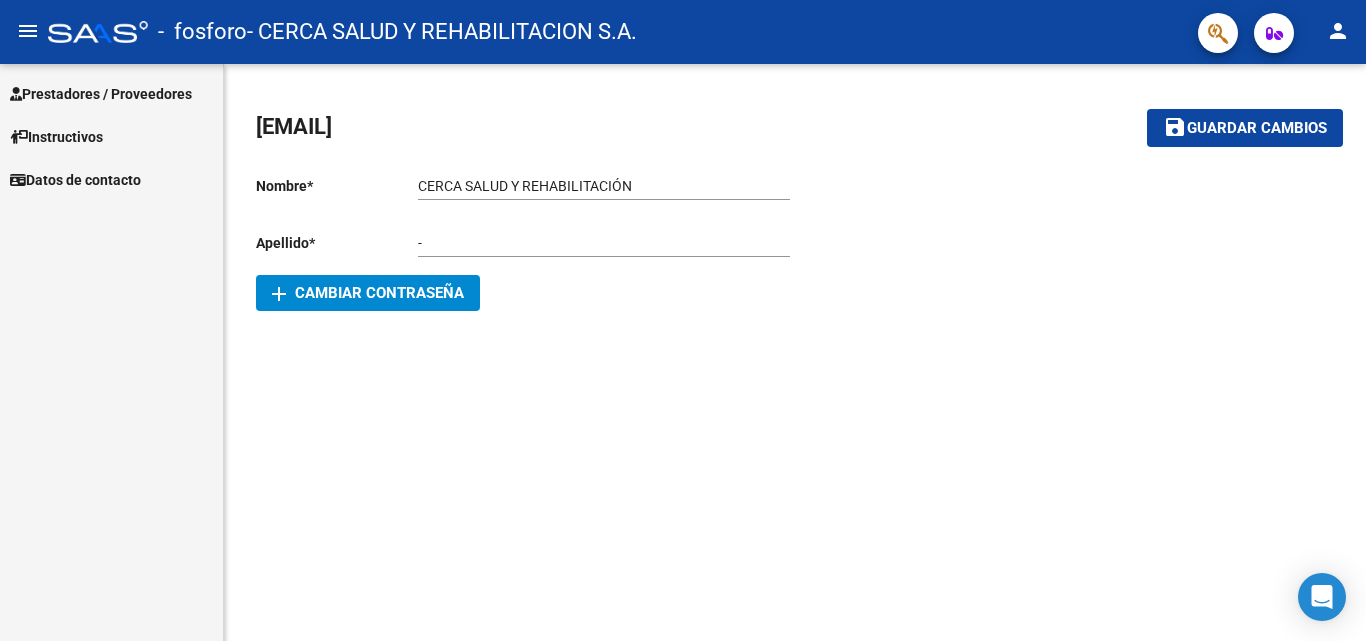 scroll, scrollTop: 0, scrollLeft: 0, axis: both 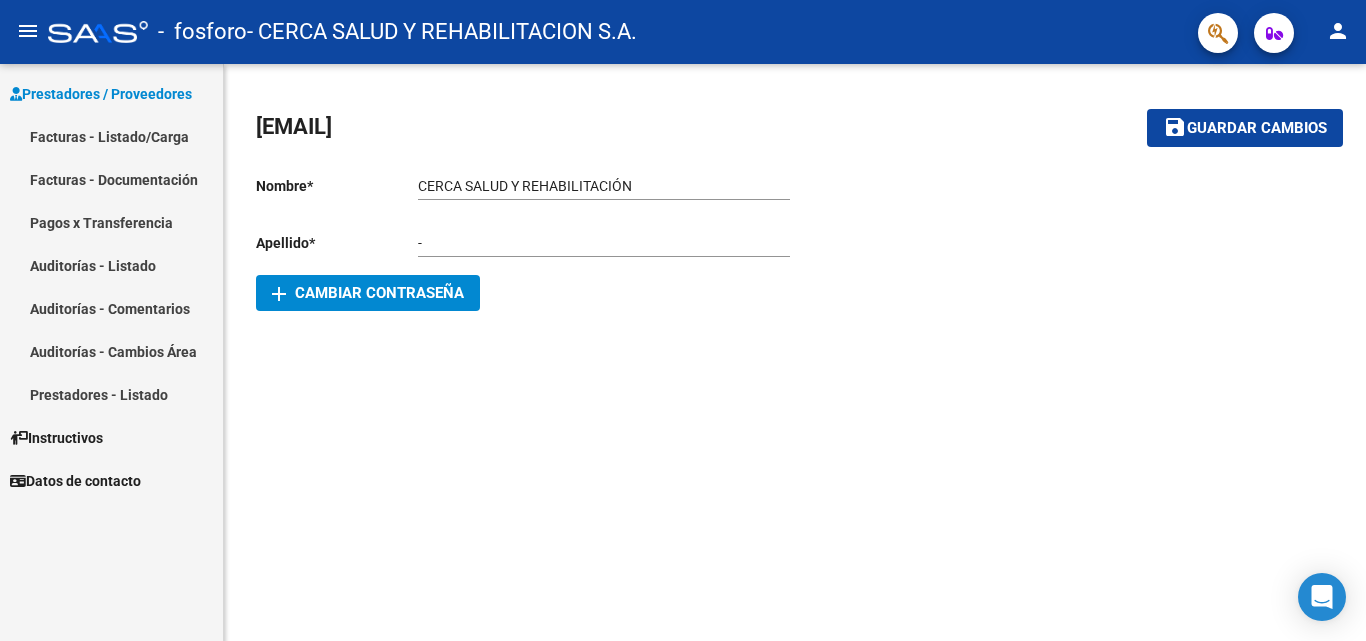 click on "Facturas - Listado/Carga" at bounding box center [111, 136] 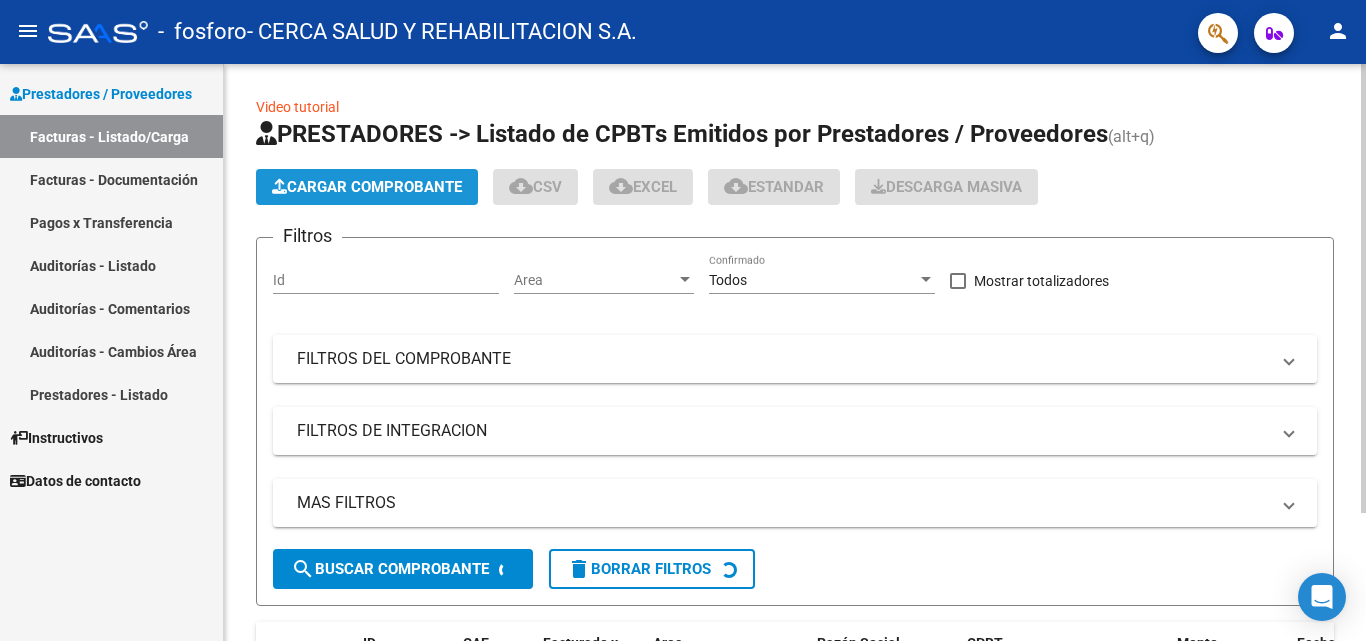 click on "Cargar Comprobante" 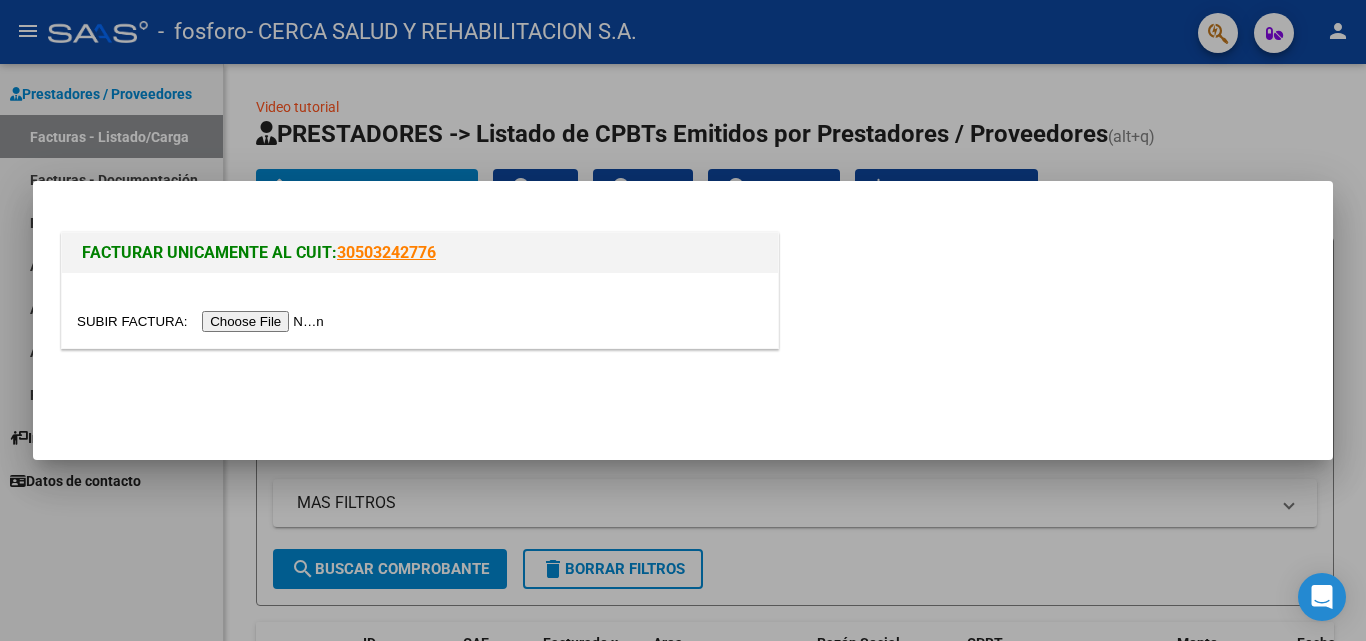 click at bounding box center [203, 321] 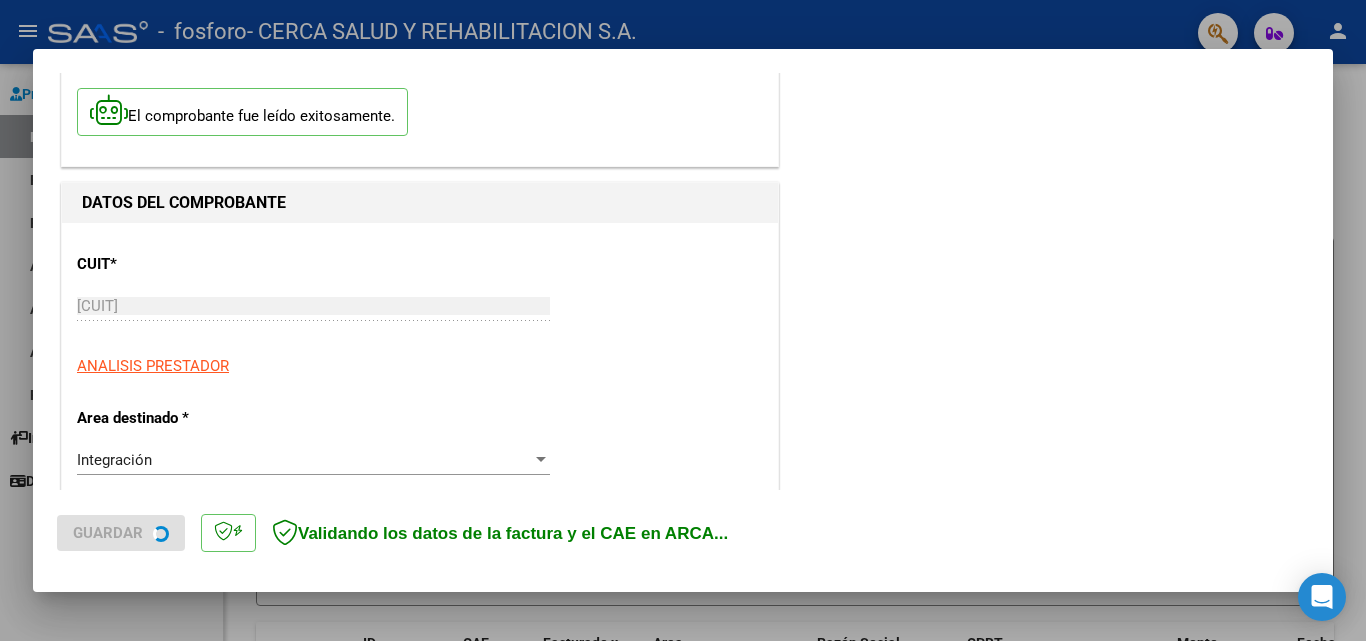 scroll, scrollTop: 300, scrollLeft: 0, axis: vertical 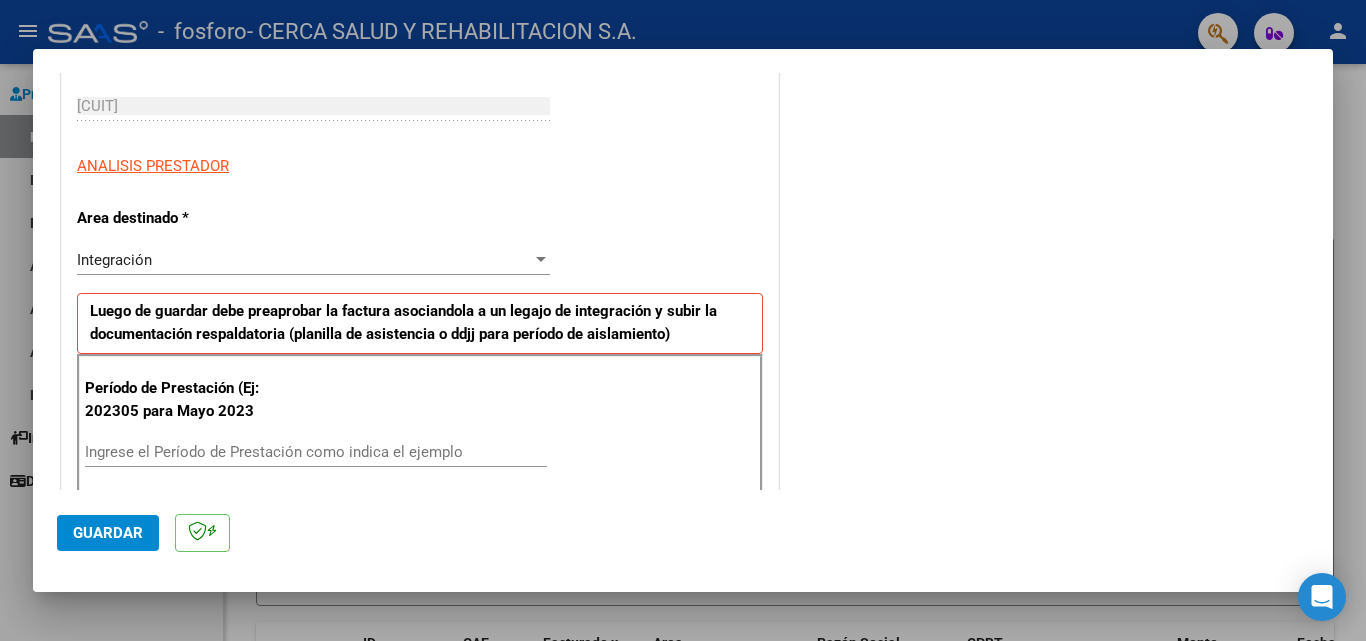 click on "Ingrese el Período de Prestación como indica el ejemplo" at bounding box center [316, 452] 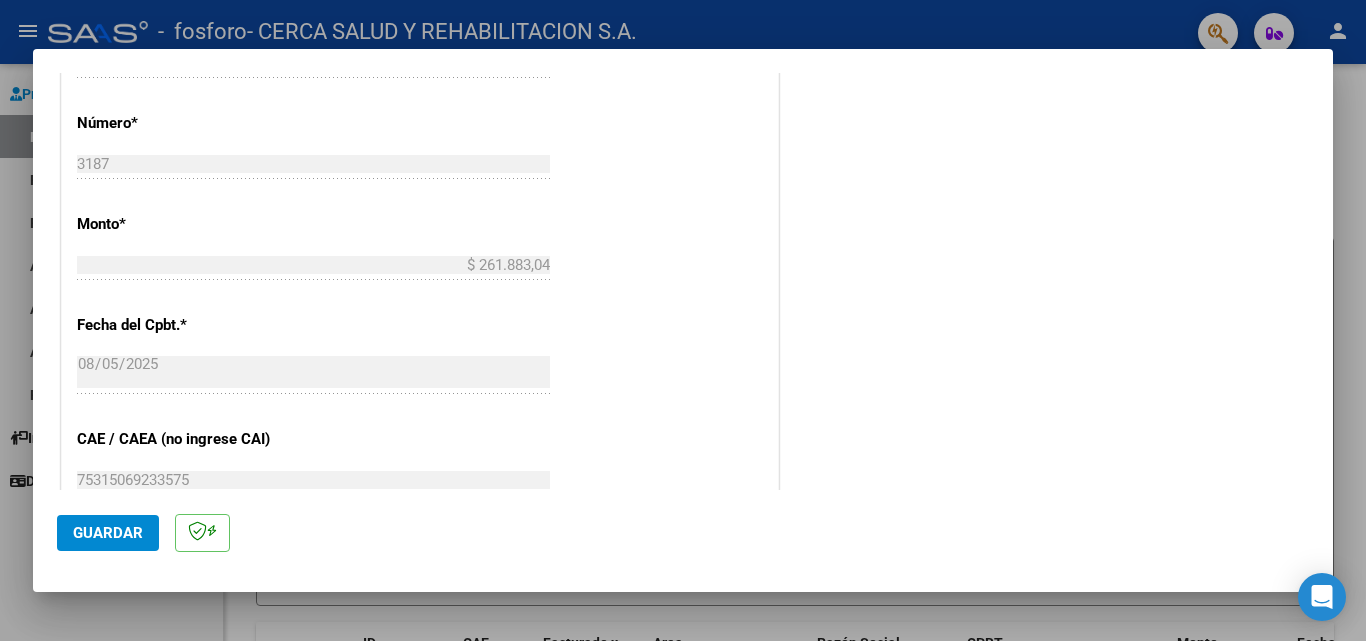 scroll, scrollTop: 1305, scrollLeft: 0, axis: vertical 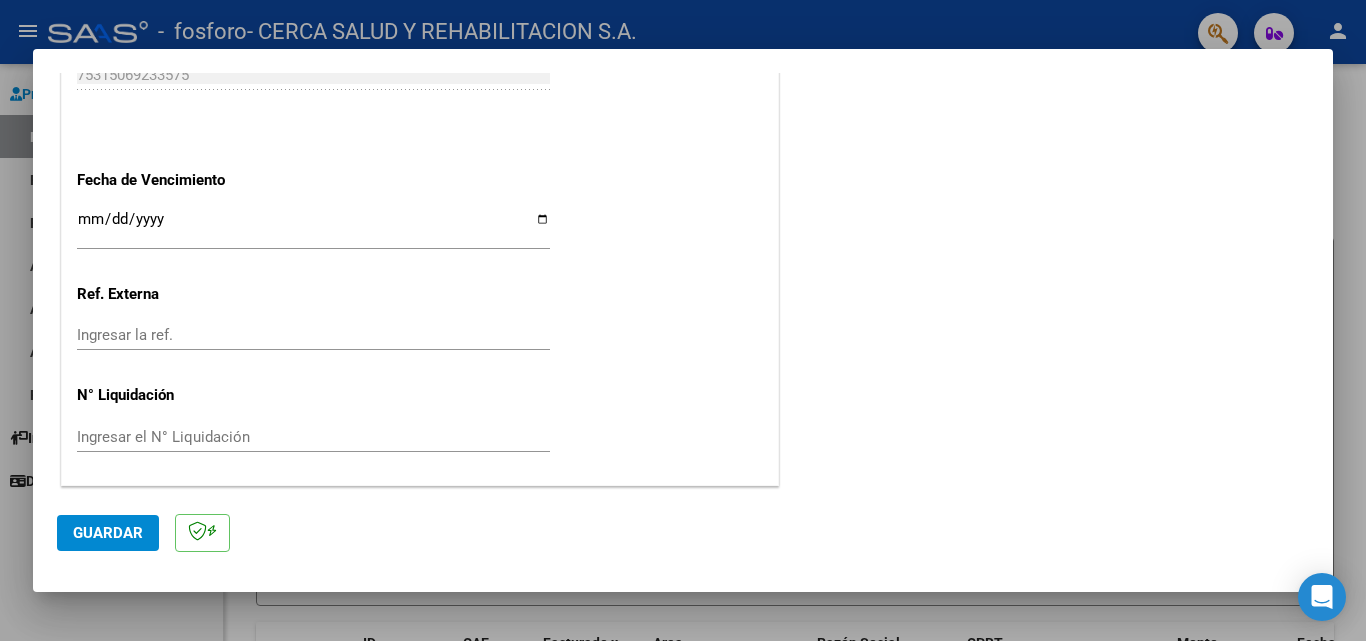 type on "202507" 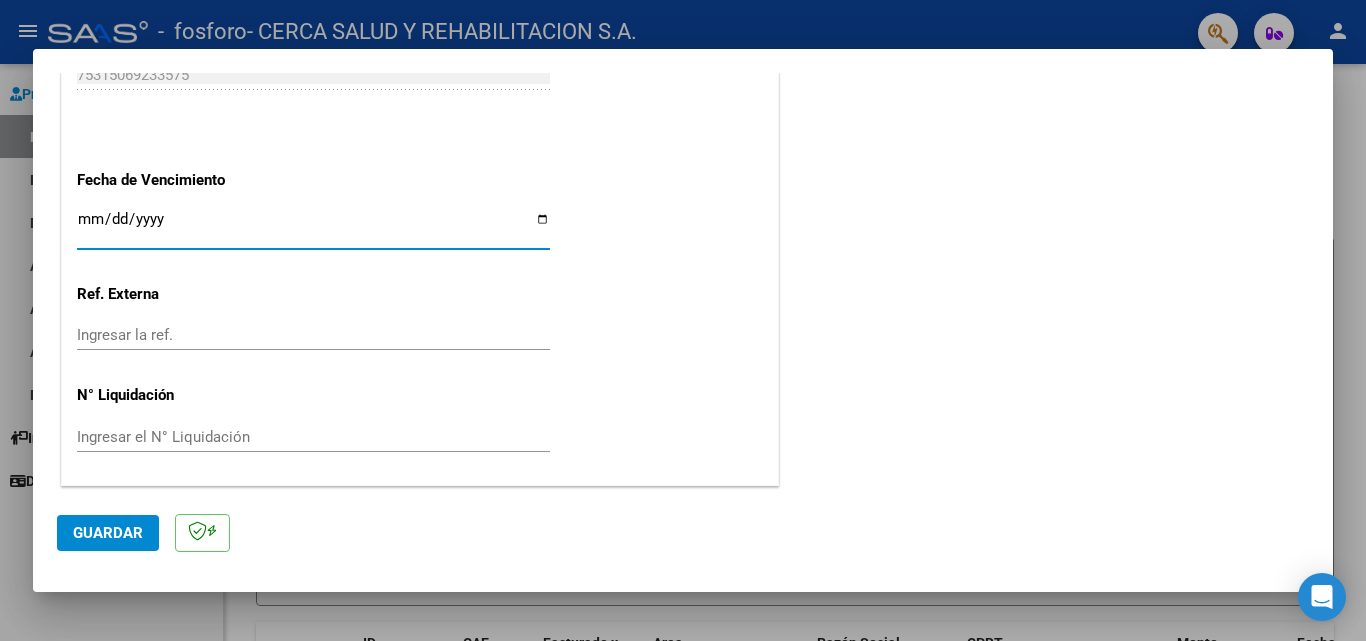 click on "Ingresar la fecha" at bounding box center [313, 227] 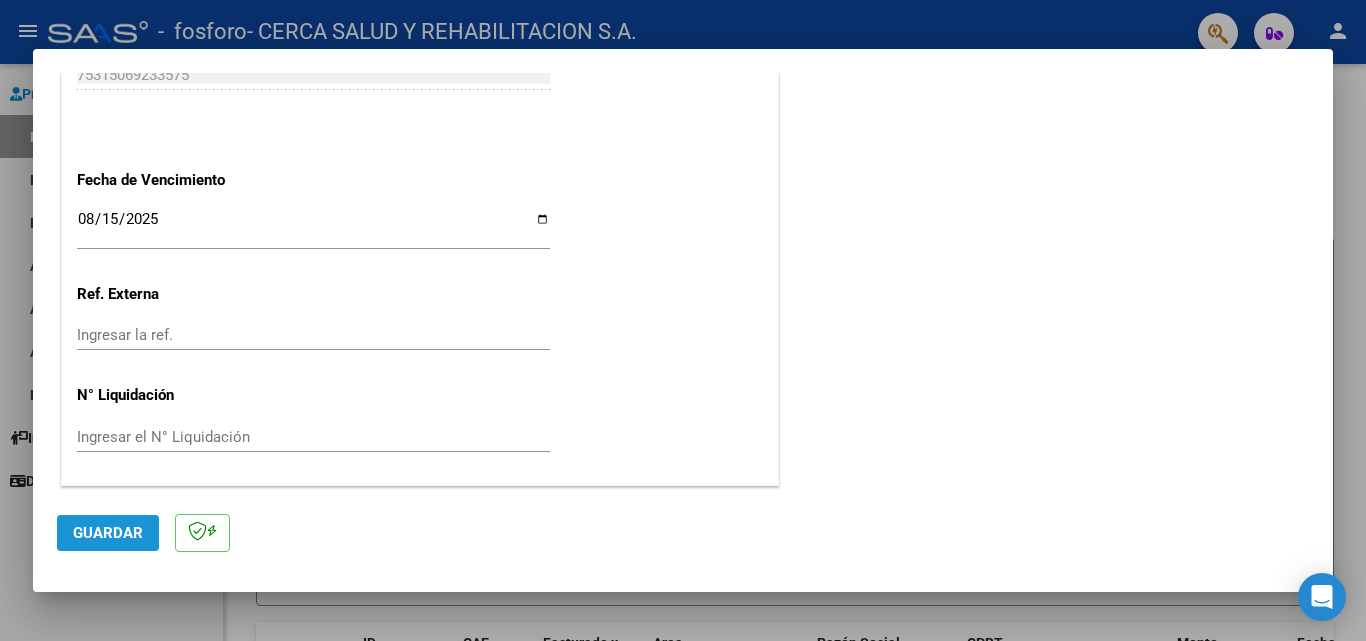 click on "Guardar" 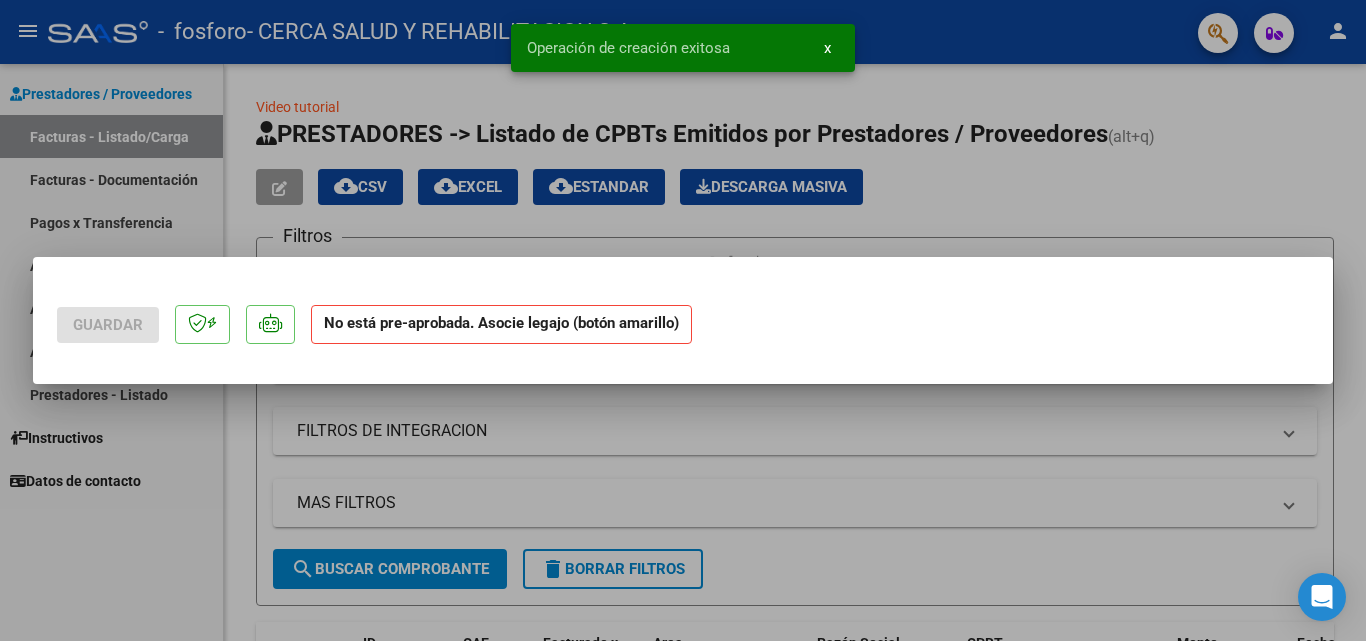 scroll, scrollTop: 0, scrollLeft: 0, axis: both 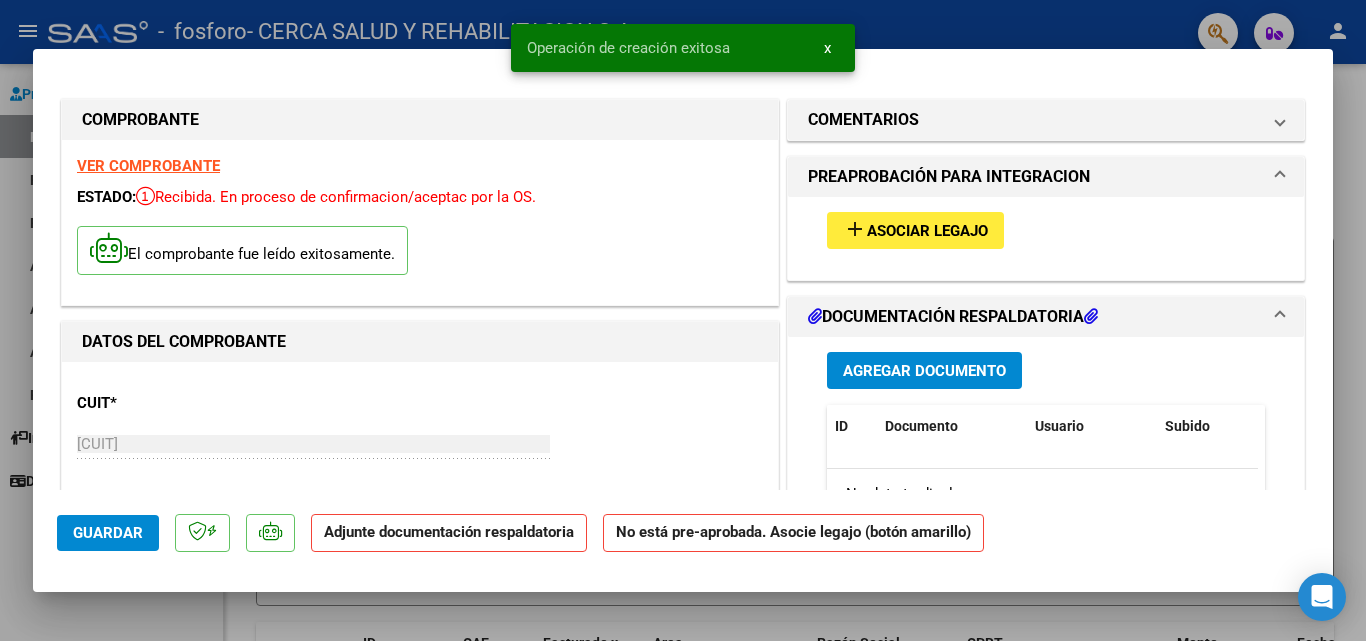 click on "Asociar Legajo" at bounding box center [927, 231] 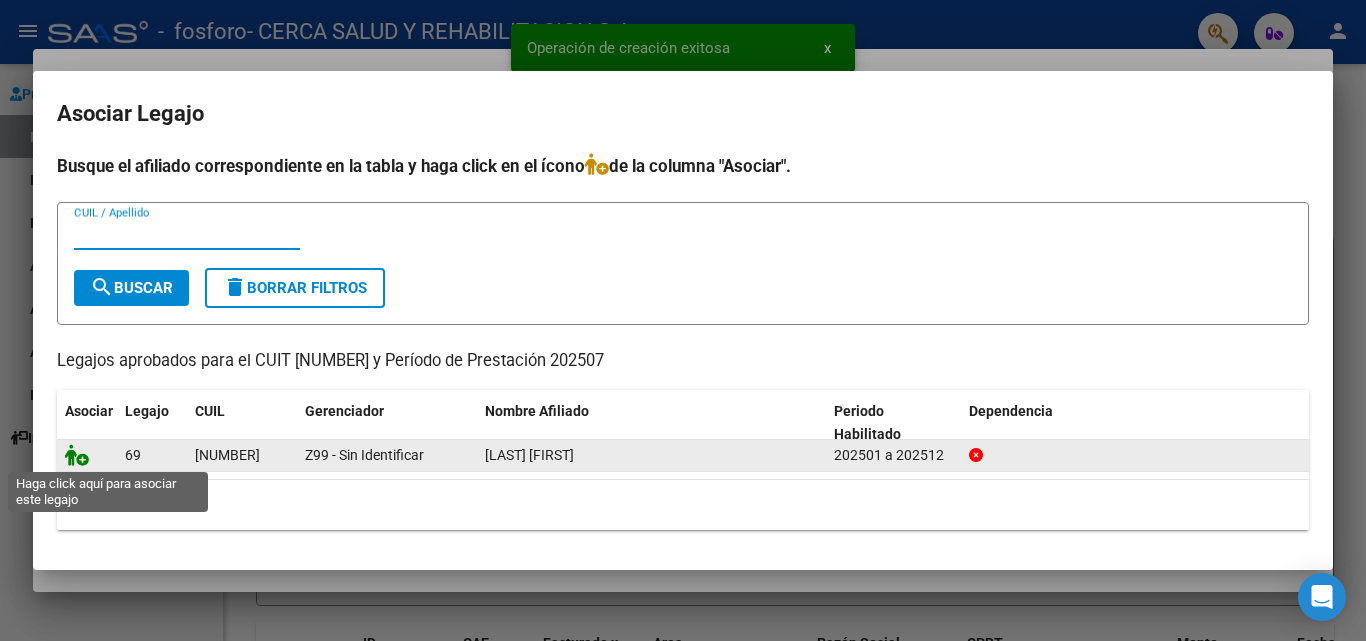 click 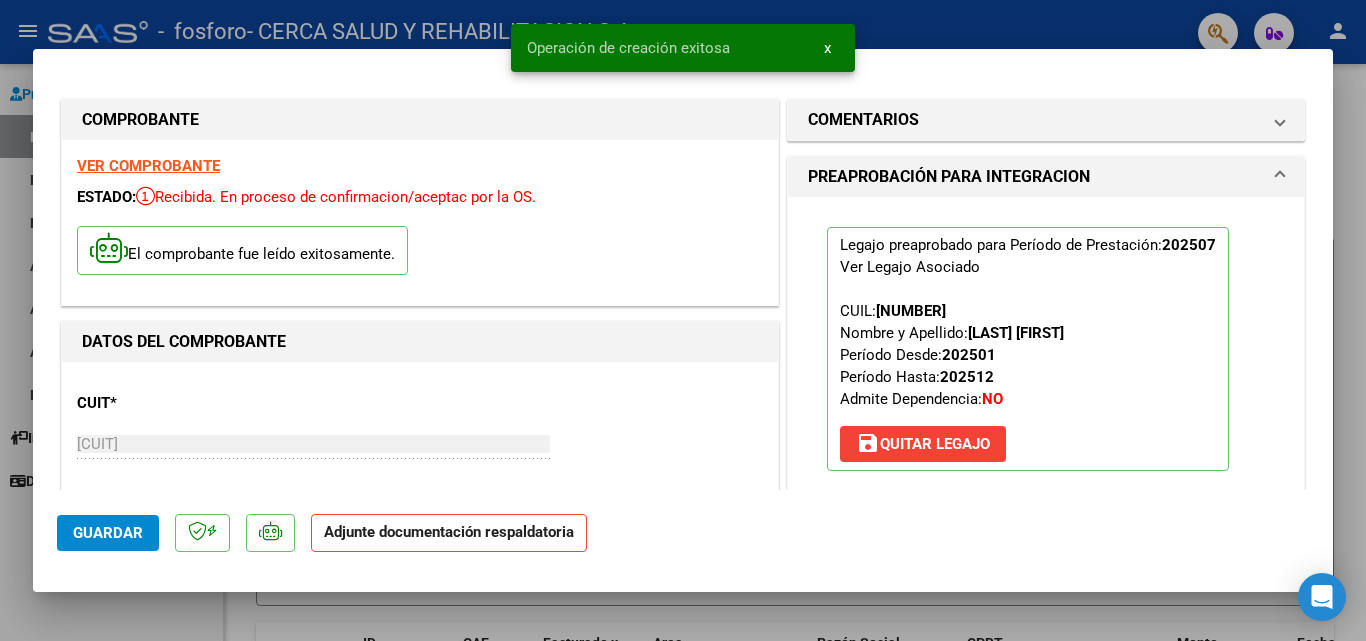 scroll, scrollTop: 400, scrollLeft: 0, axis: vertical 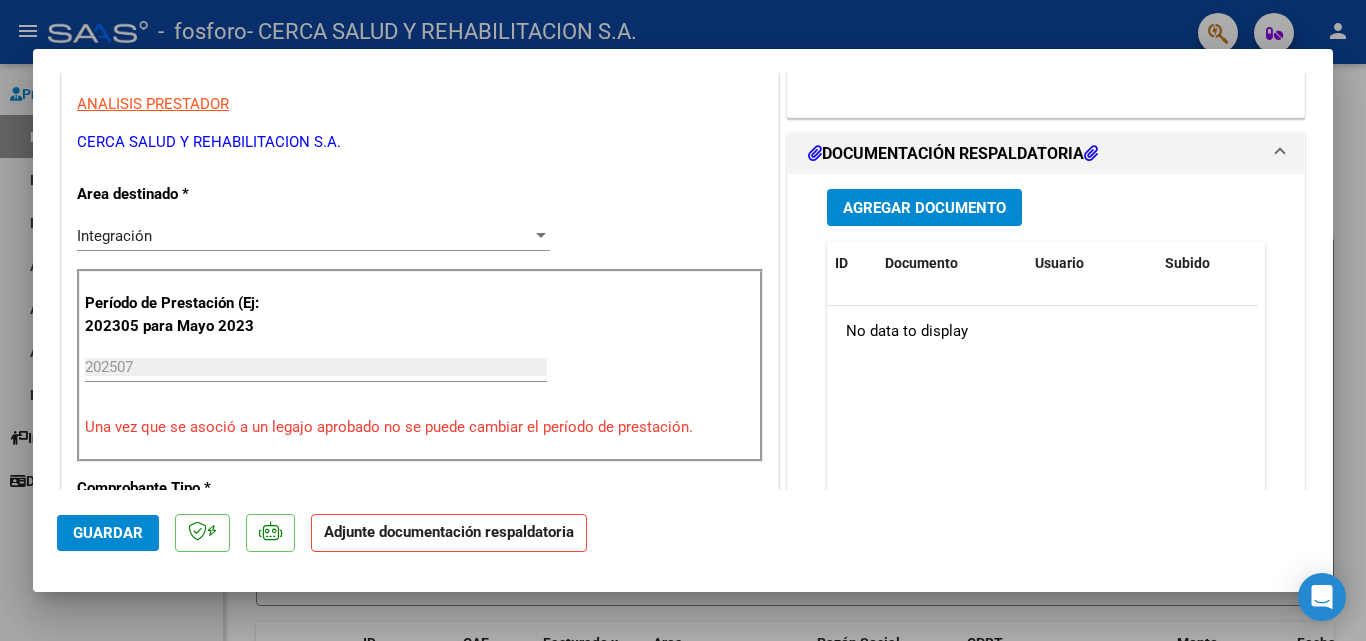 click on "Agregar Documento" at bounding box center (924, 208) 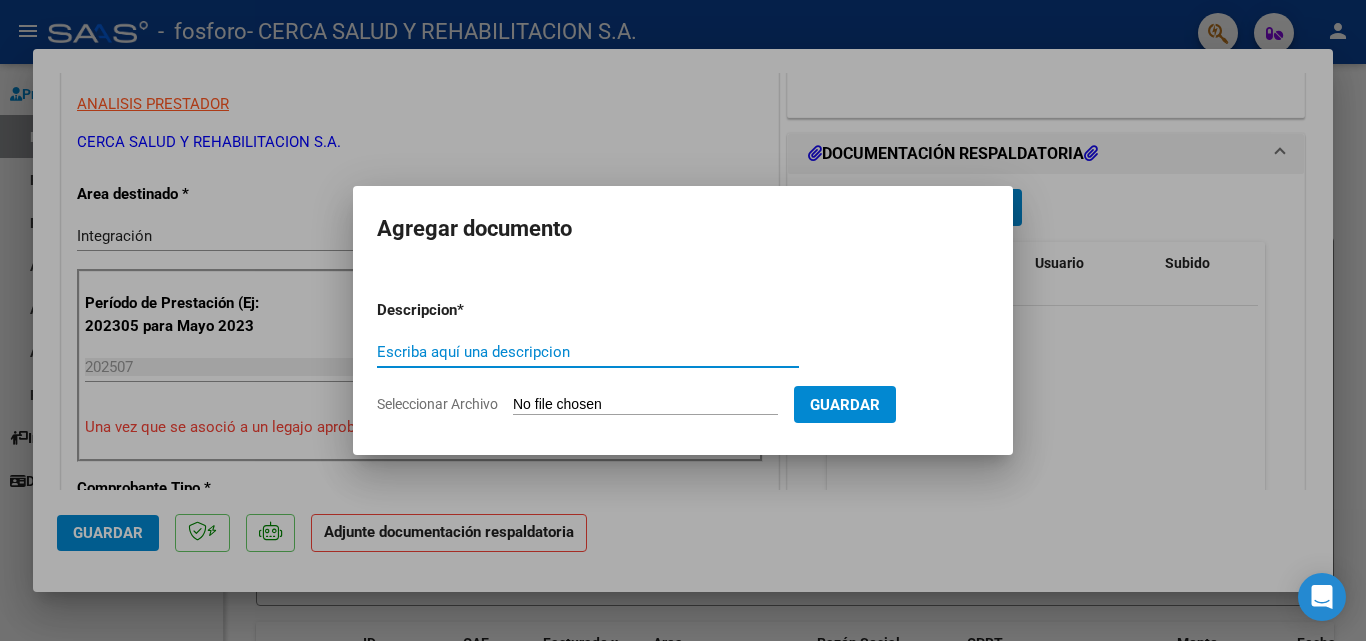 click on "Escriba aquí una descripcion" at bounding box center (588, 352) 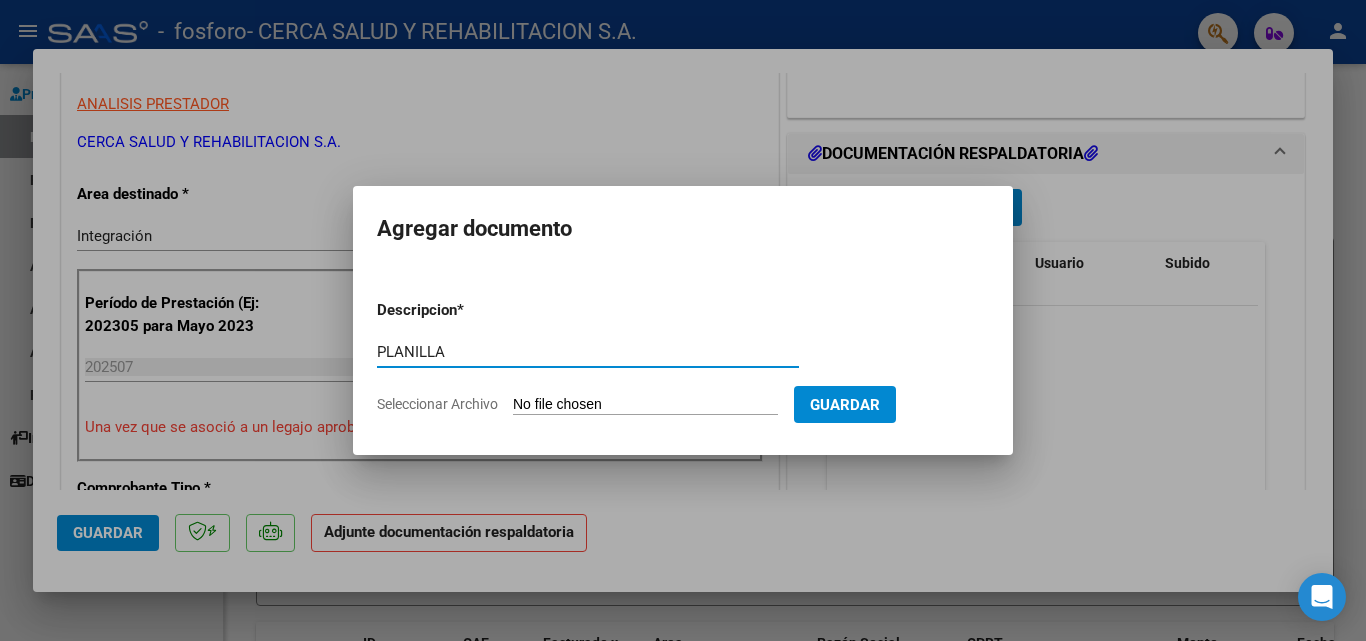 type on "PLANILLA" 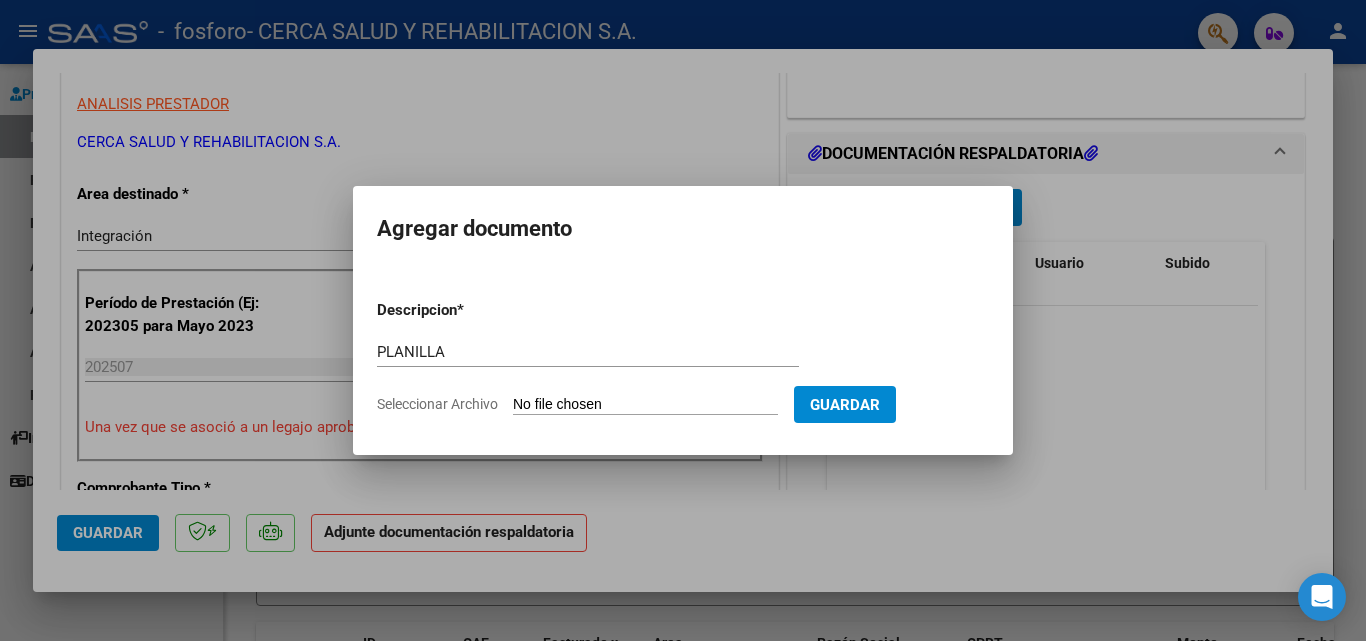 type on "C:\fakepath\7 planilla Mansilla Agustín .pdf" 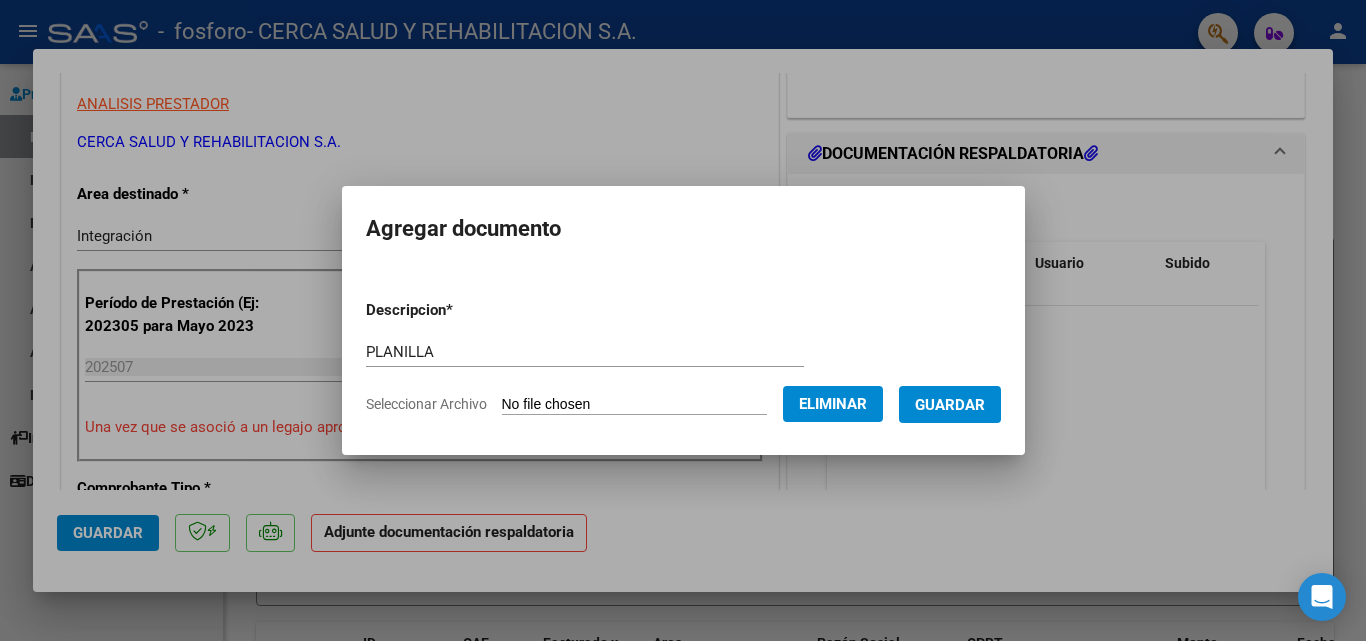 click on "Guardar" at bounding box center (950, 405) 